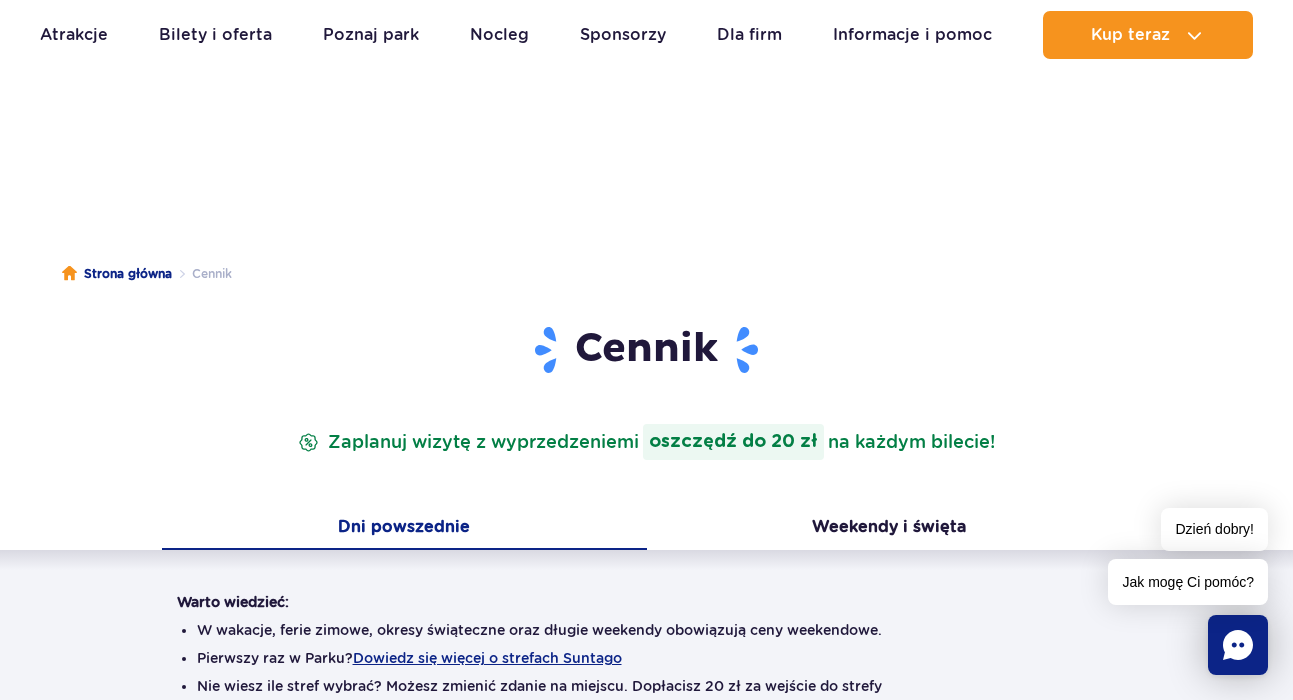 scroll, scrollTop: 212, scrollLeft: 0, axis: vertical 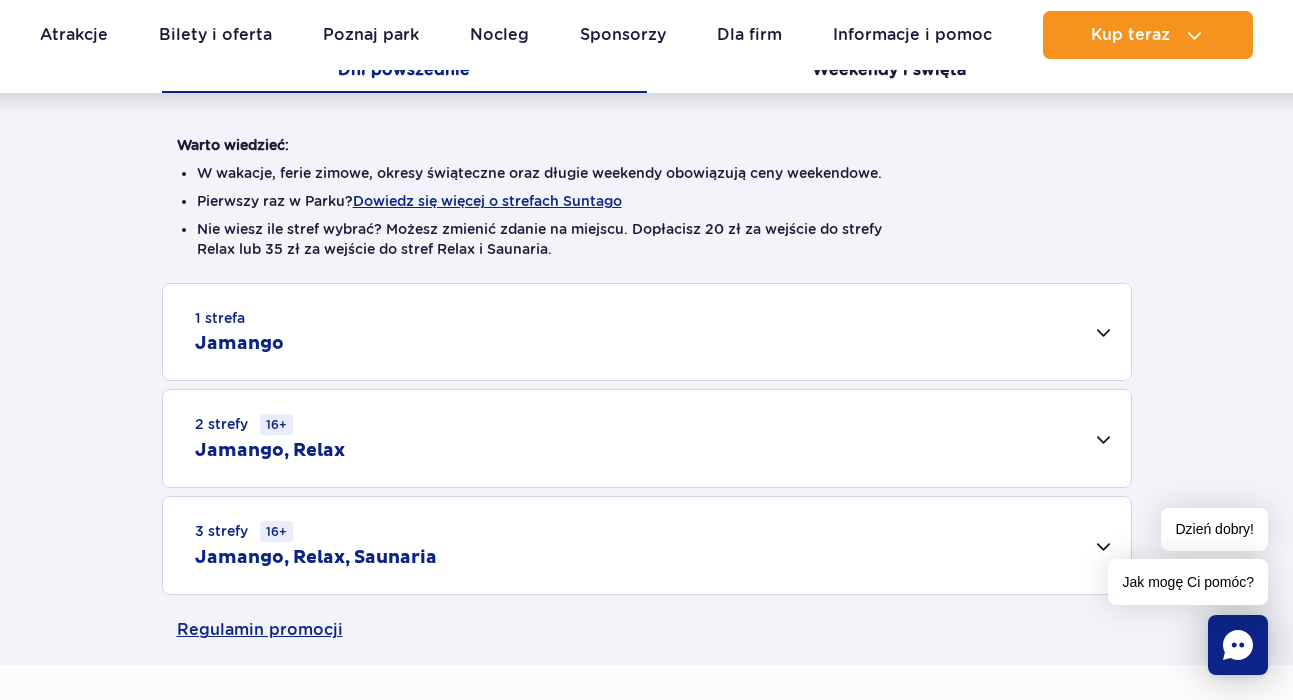 click on "1 strefa
Jamango" at bounding box center [647, 332] 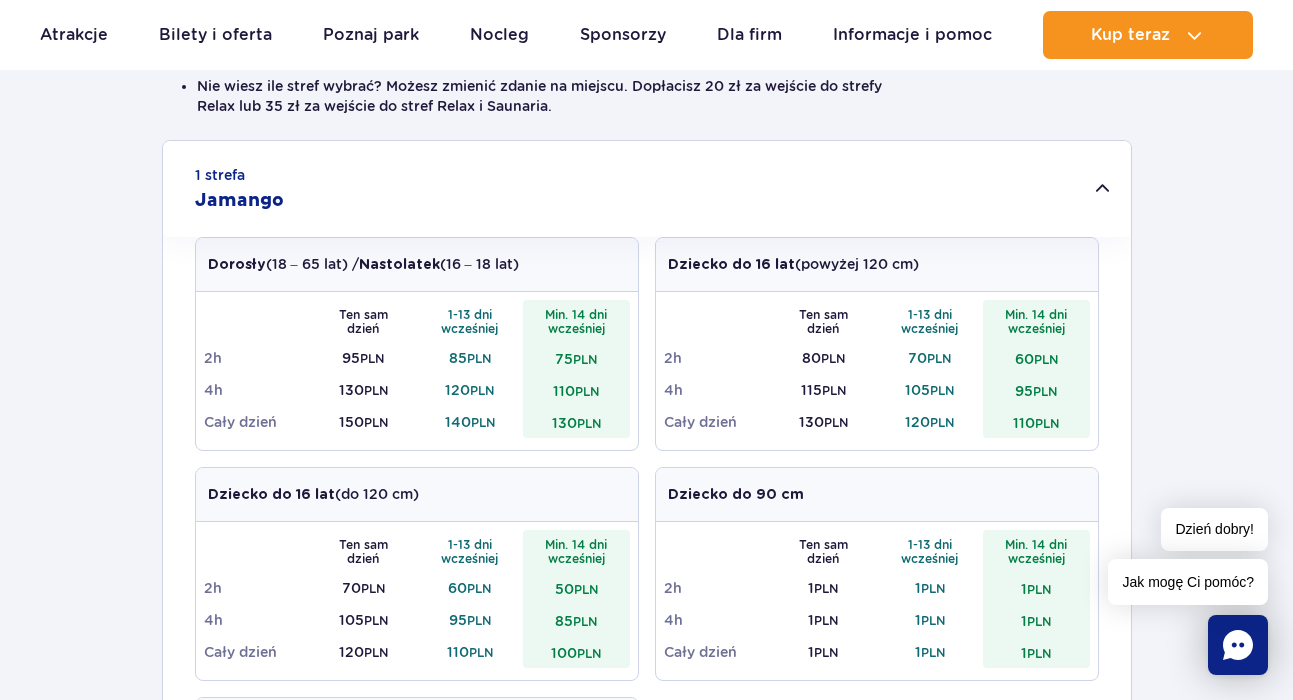 scroll, scrollTop: 601, scrollLeft: 0, axis: vertical 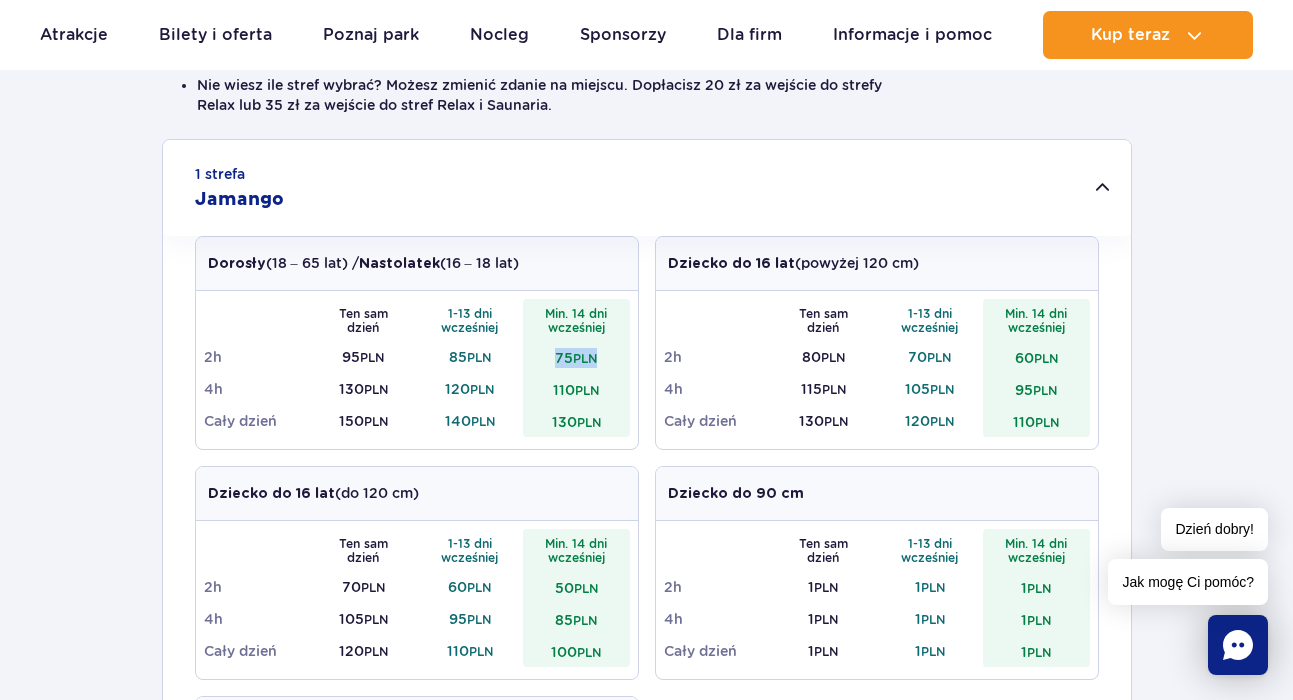 drag, startPoint x: 556, startPoint y: 360, endPoint x: 599, endPoint y: 363, distance: 43.104523 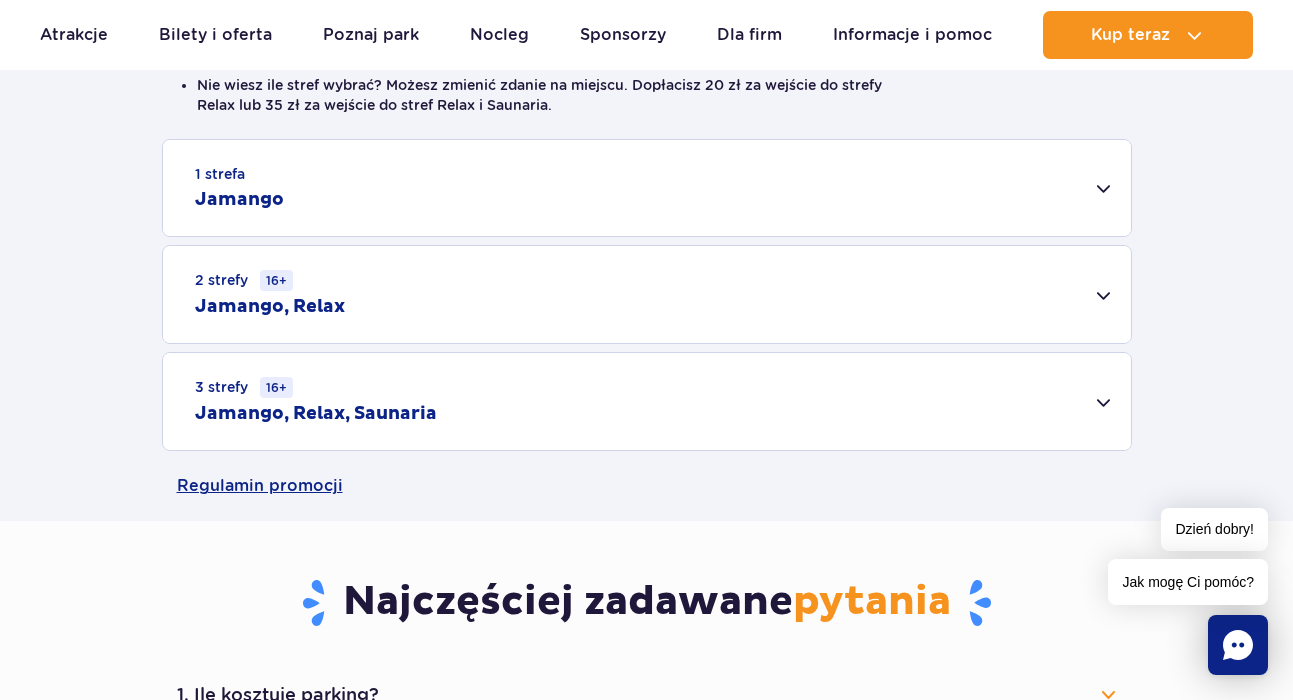click on "1 strefa
Jamango" at bounding box center [647, 188] 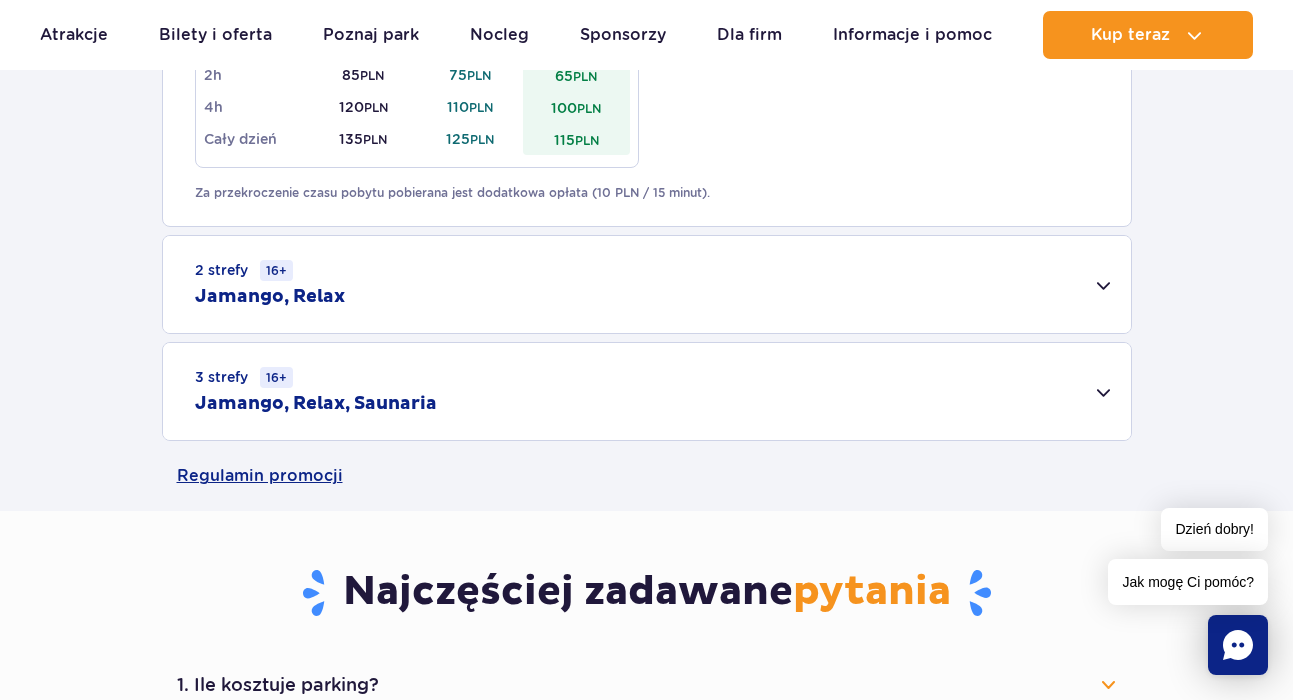 scroll, scrollTop: 1353, scrollLeft: 0, axis: vertical 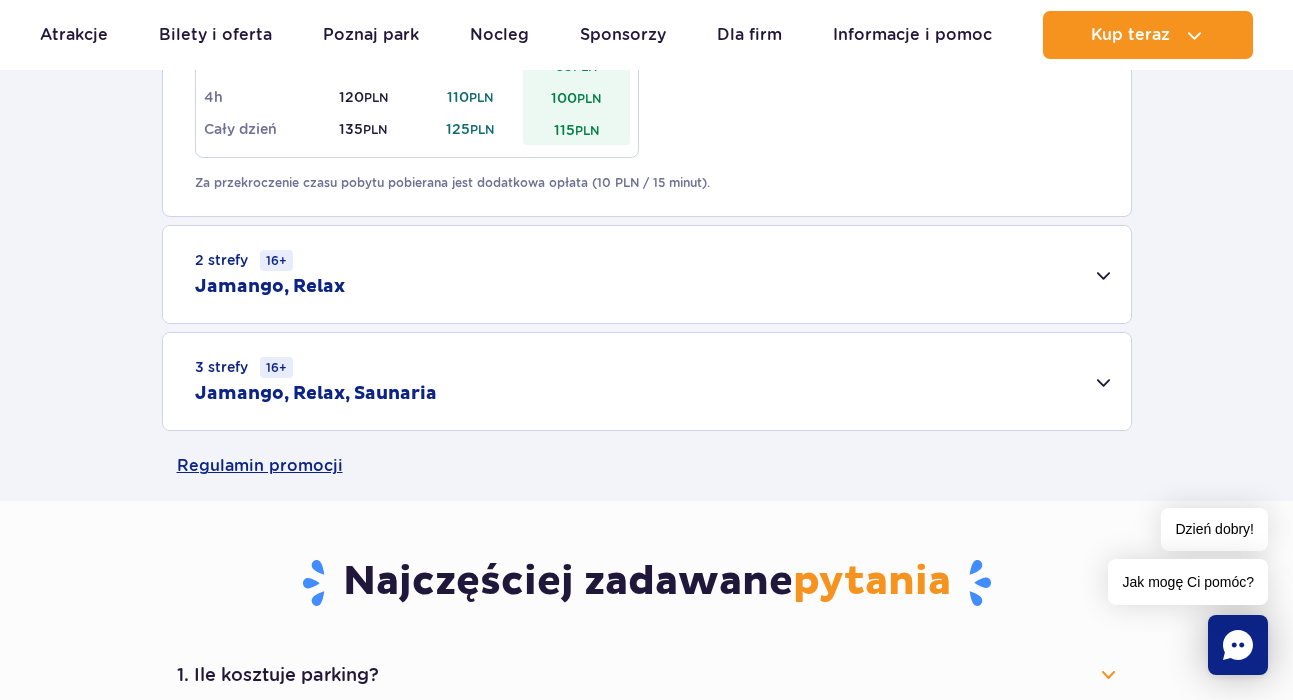 click on "2 strefy  16+
Jamango, Relax" at bounding box center (647, 274) 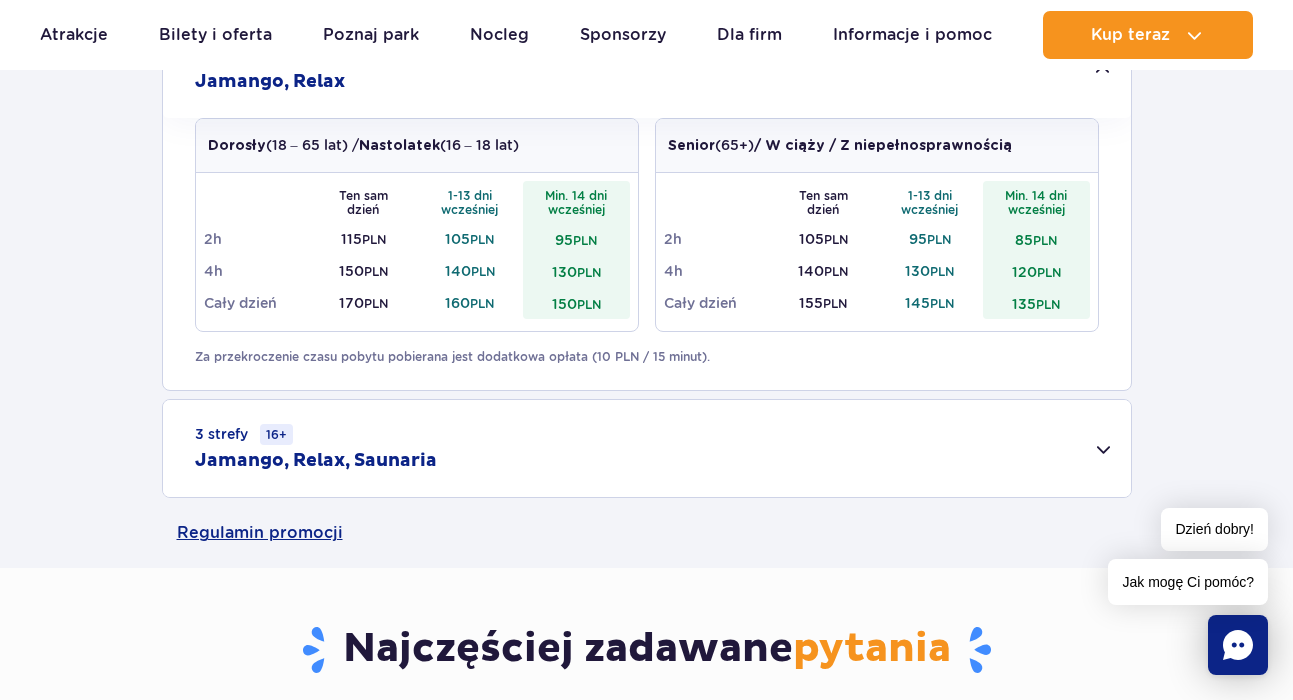 scroll, scrollTop: 1586, scrollLeft: 0, axis: vertical 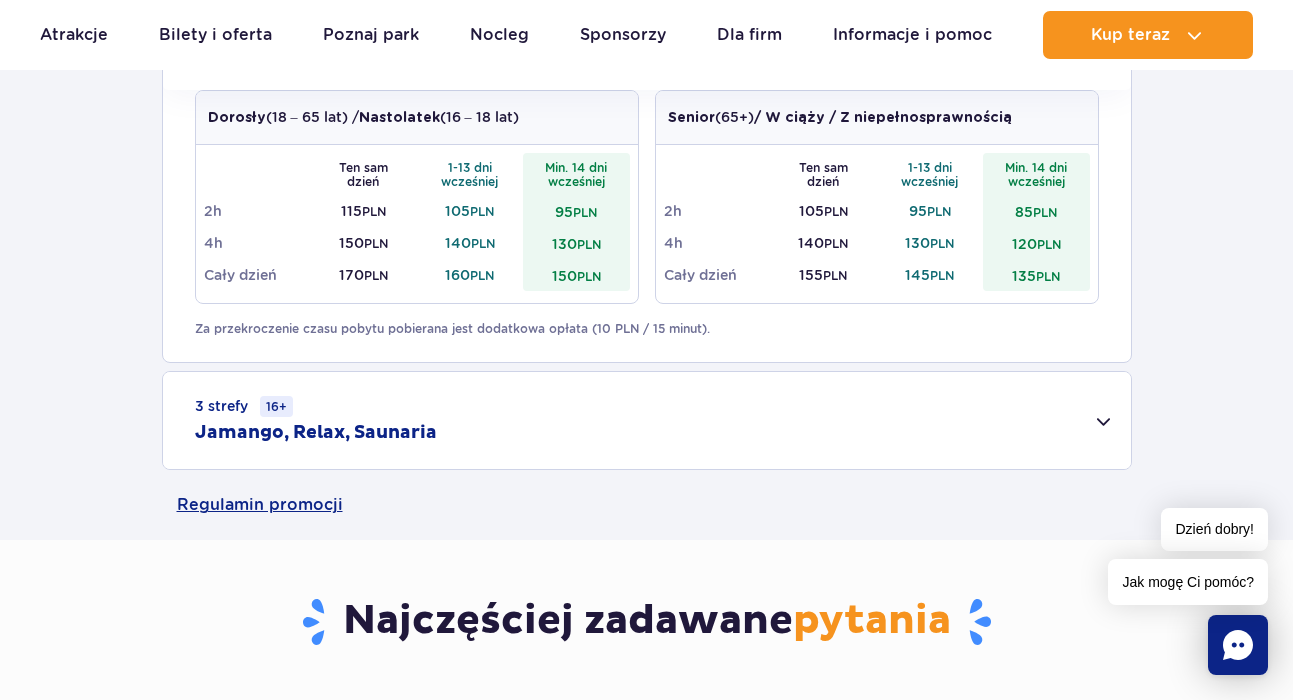 click on "3 strefy  16+
Jamango, Relax, Saunaria" at bounding box center (647, 420) 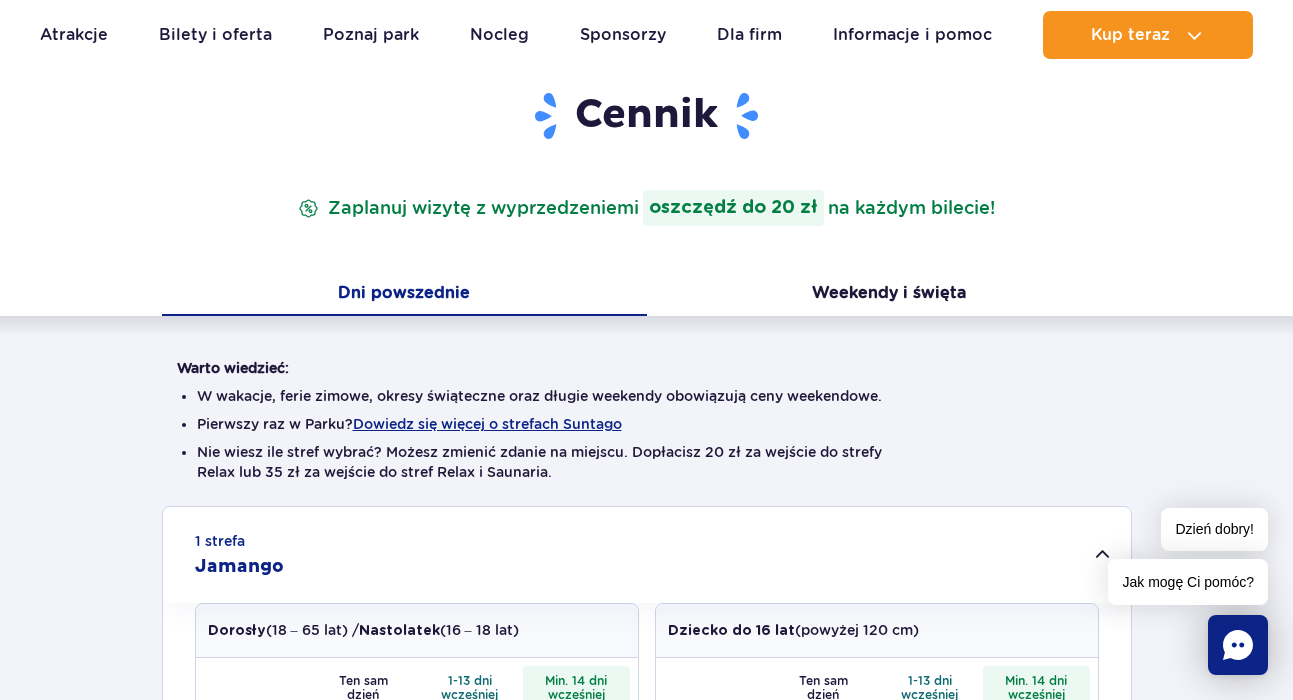scroll, scrollTop: 238, scrollLeft: 0, axis: vertical 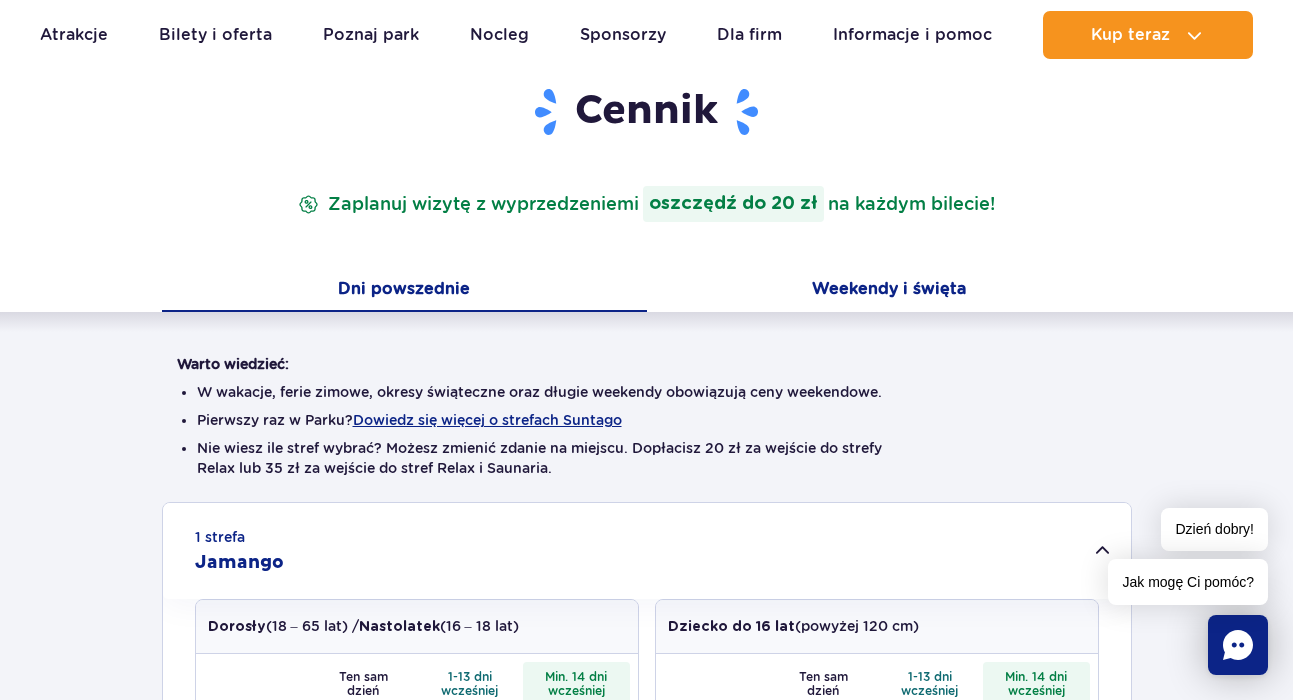 click on "Weekendy i święta" at bounding box center (889, 291) 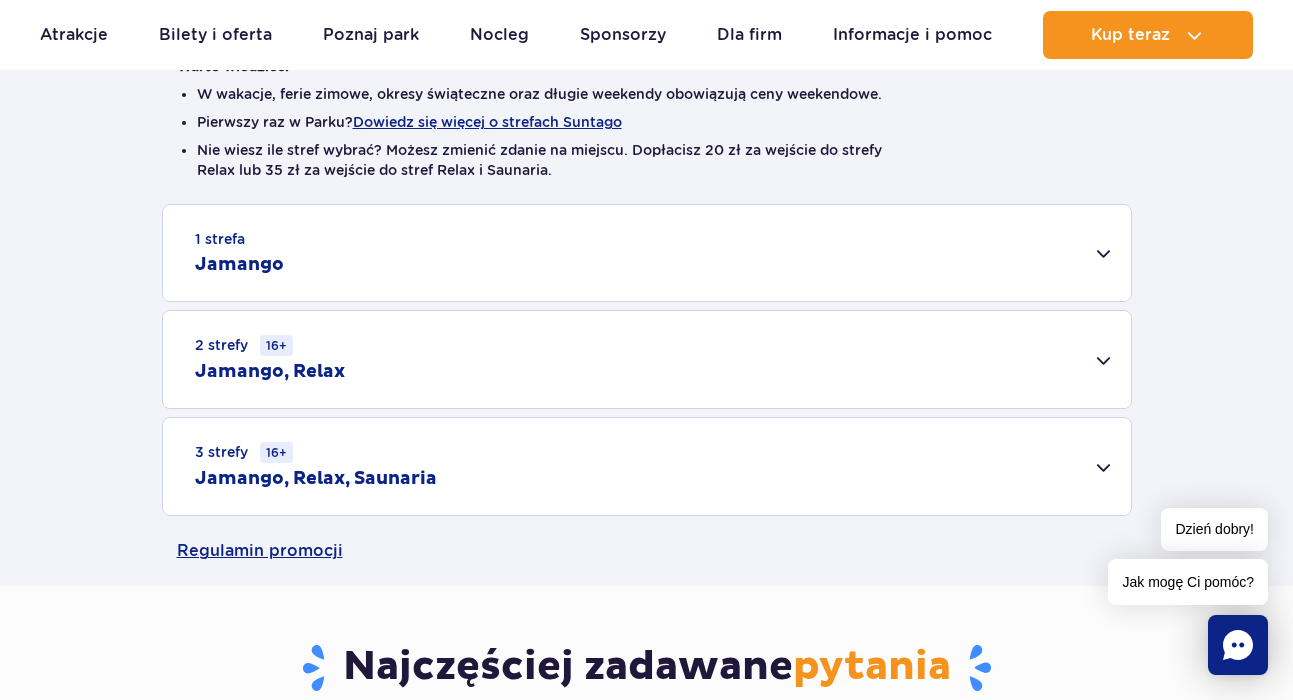 scroll, scrollTop: 677, scrollLeft: 0, axis: vertical 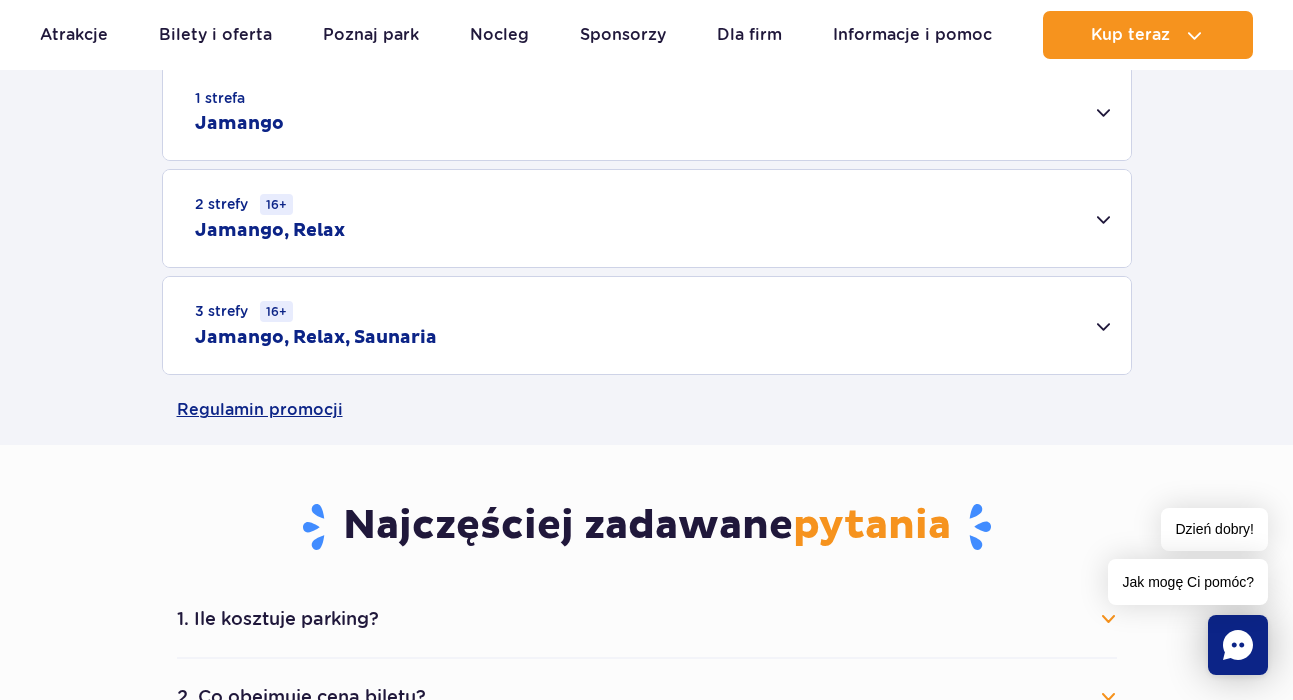 click on "3 strefy  16+
Jamango, Relax, Saunaria" at bounding box center [647, 325] 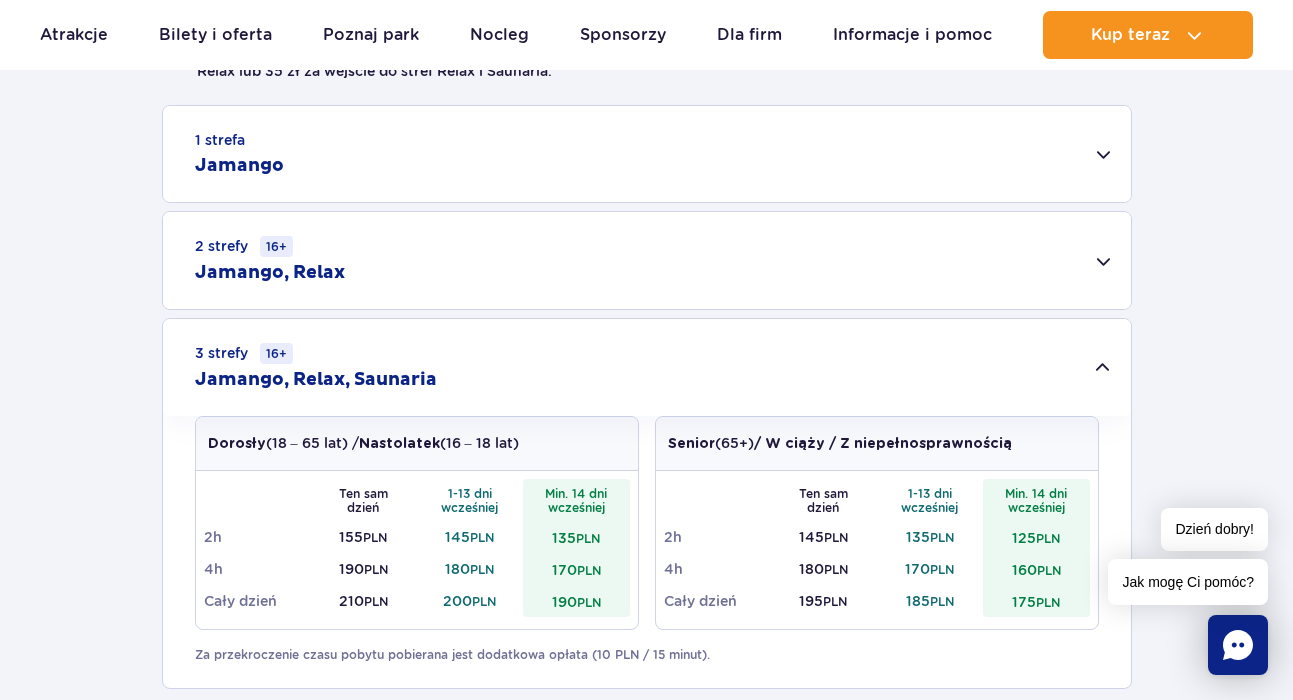 scroll, scrollTop: 622, scrollLeft: 0, axis: vertical 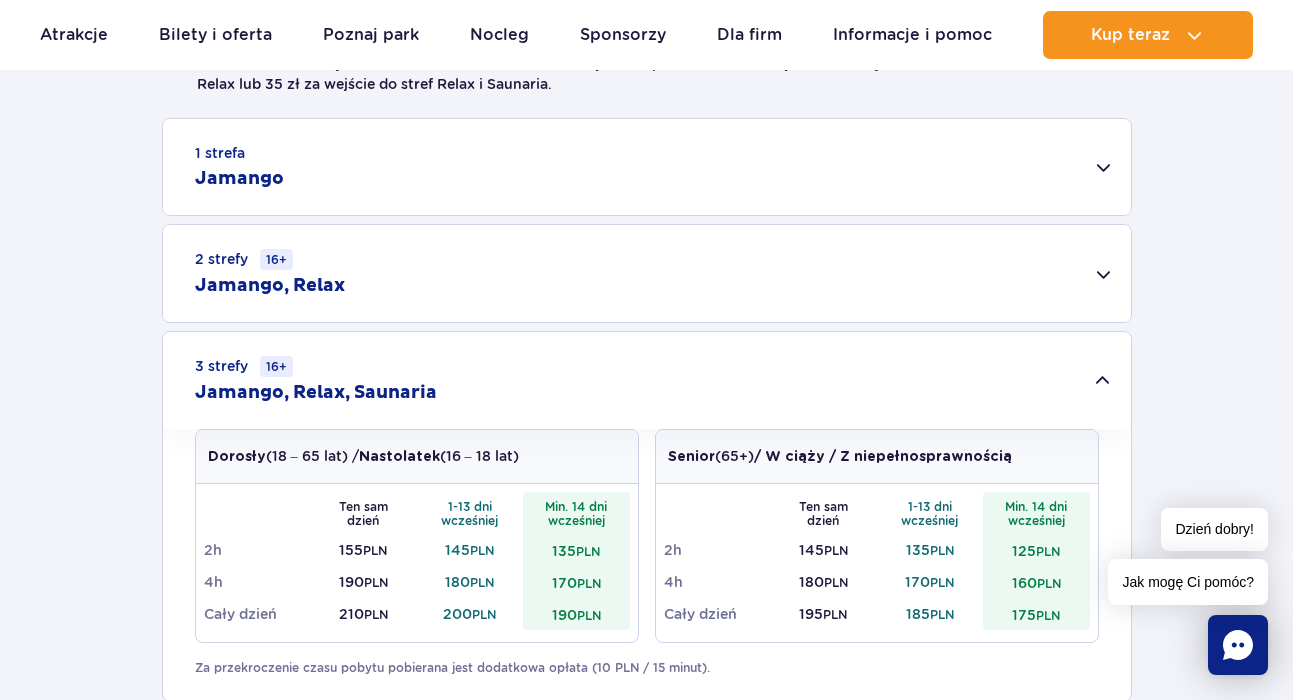 click on "2 strefy  16+
Jamango, Relax" at bounding box center (647, 273) 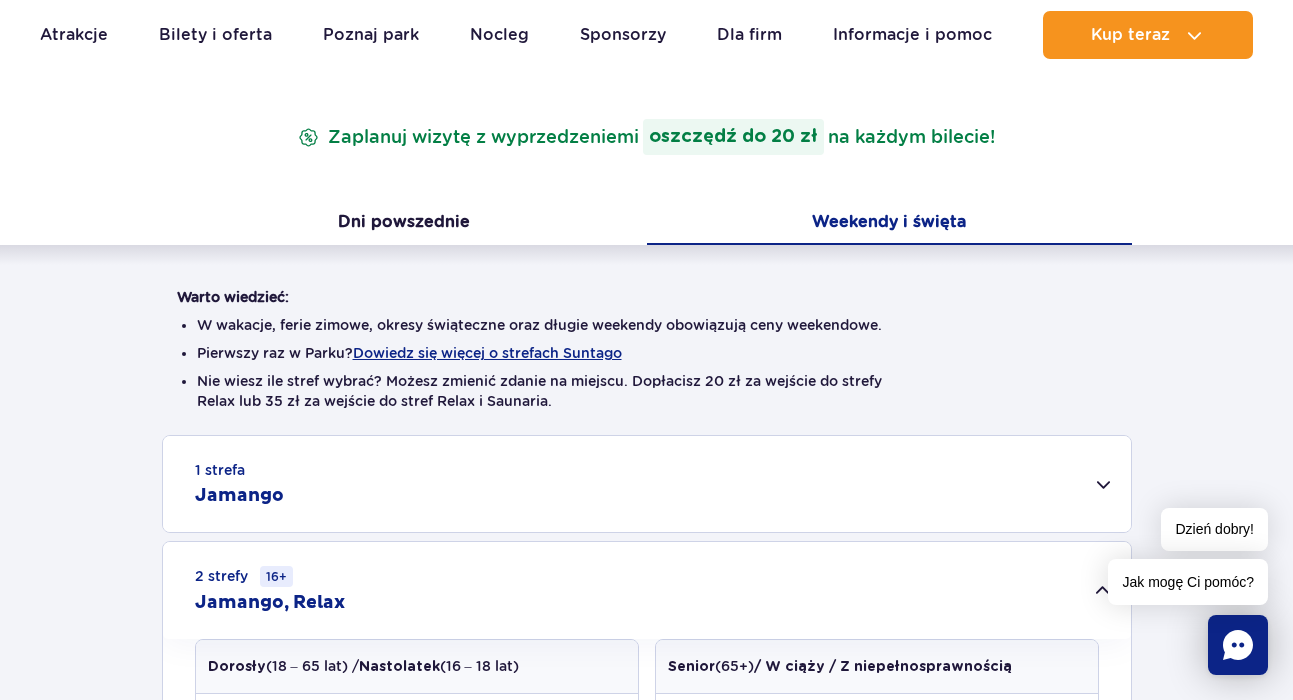 scroll, scrollTop: 301, scrollLeft: 0, axis: vertical 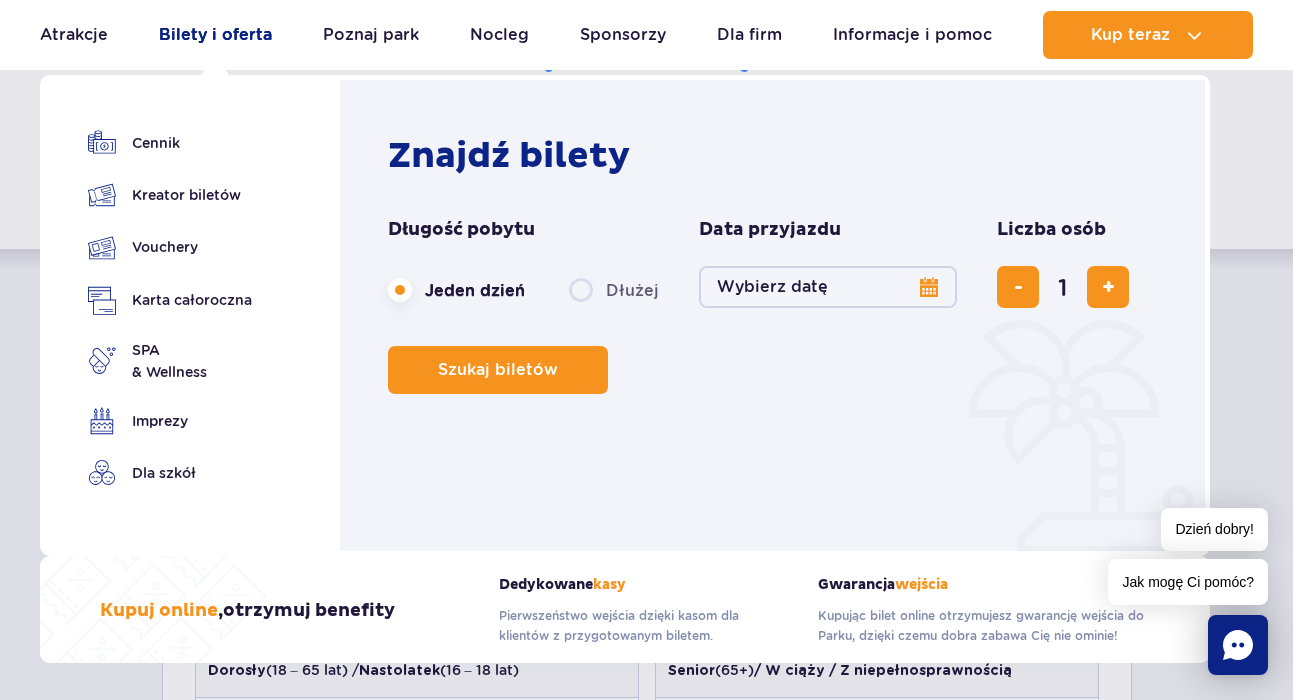 click on "Bilety i oferta" at bounding box center [215, 35] 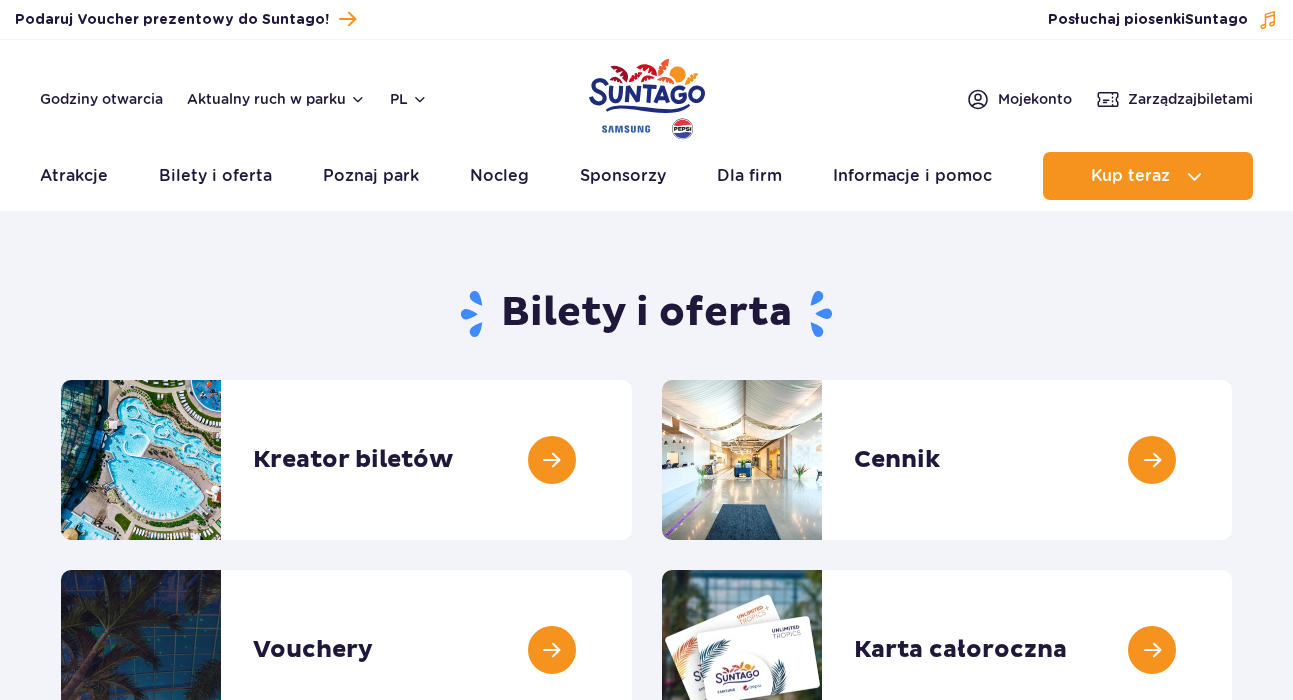 scroll, scrollTop: 0, scrollLeft: 0, axis: both 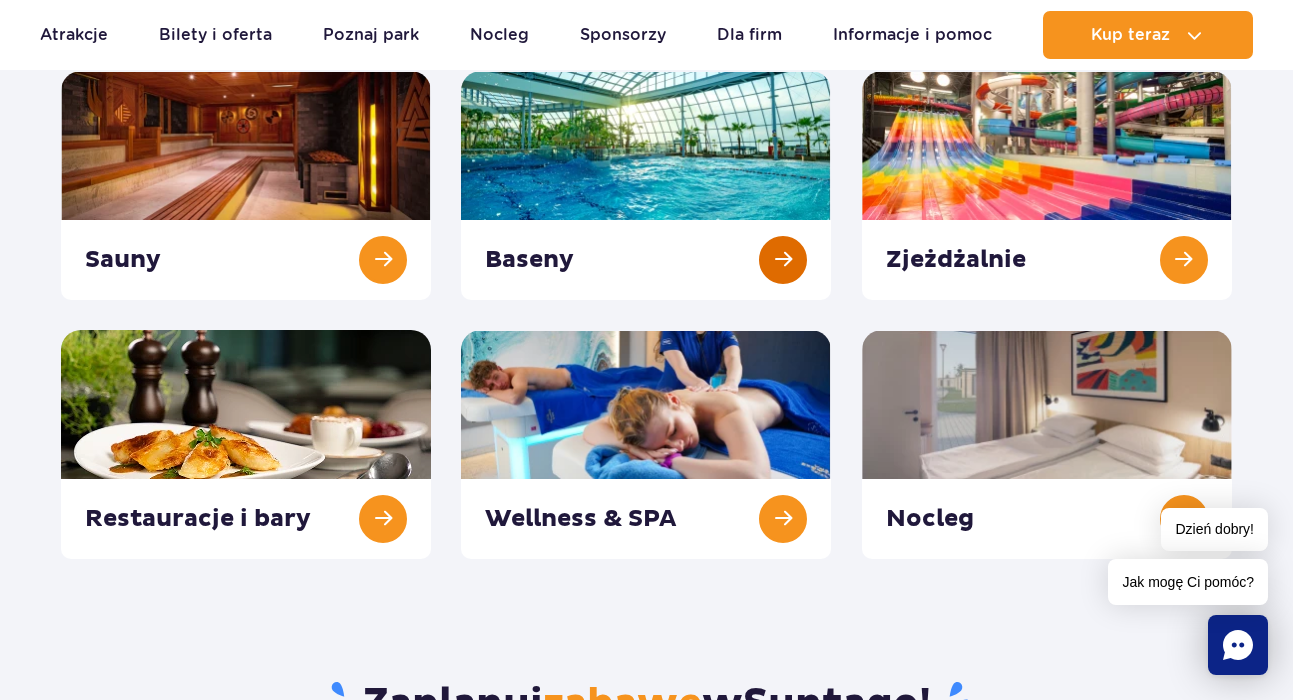 click at bounding box center [646, 185] 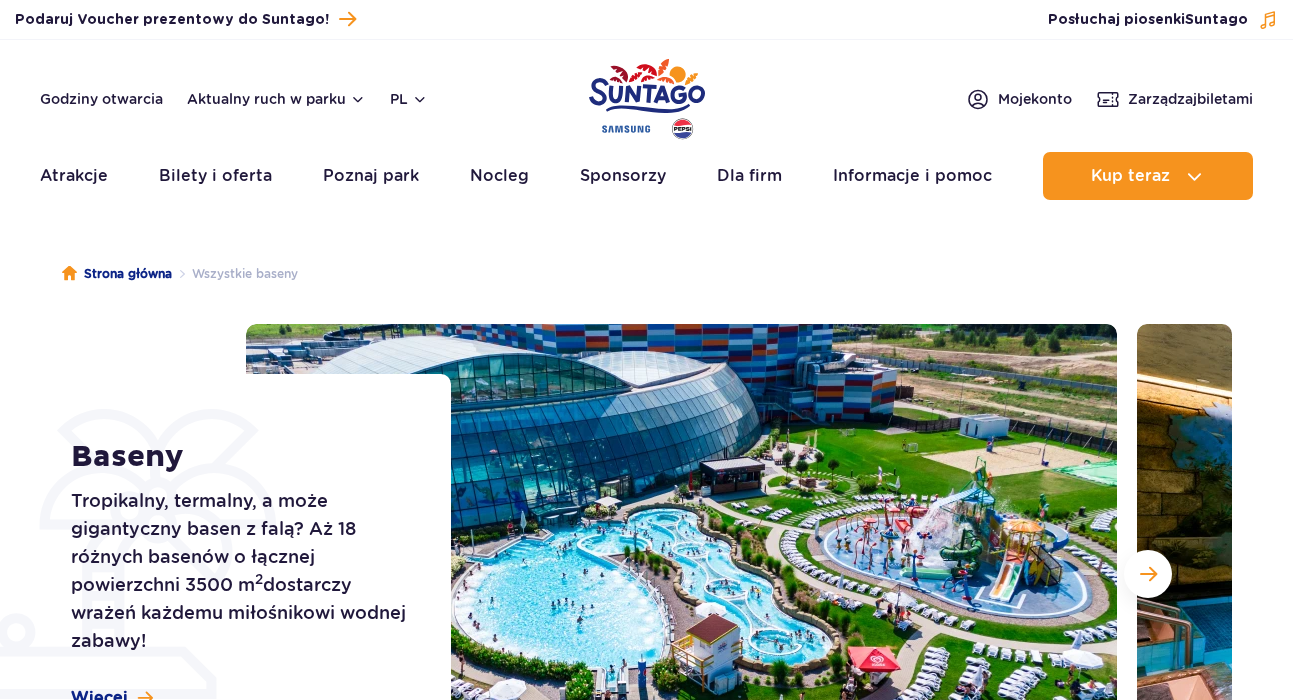 scroll, scrollTop: 0, scrollLeft: 0, axis: both 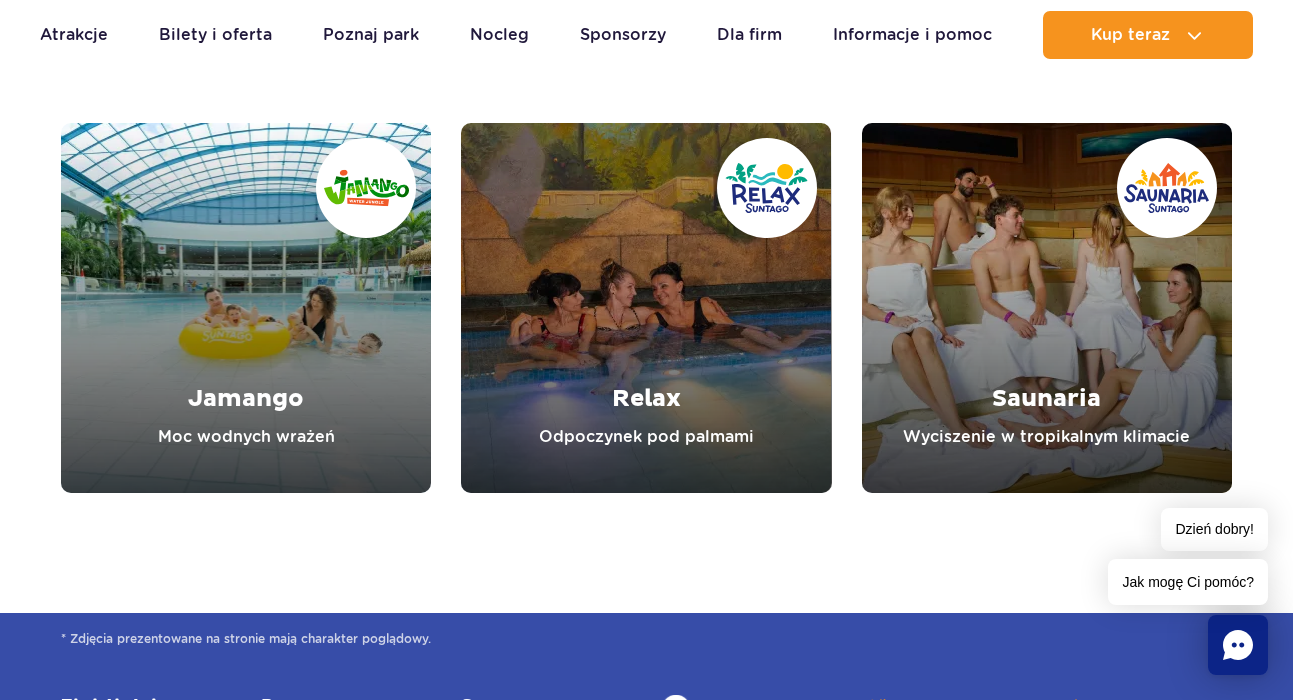 click at bounding box center (1047, 308) 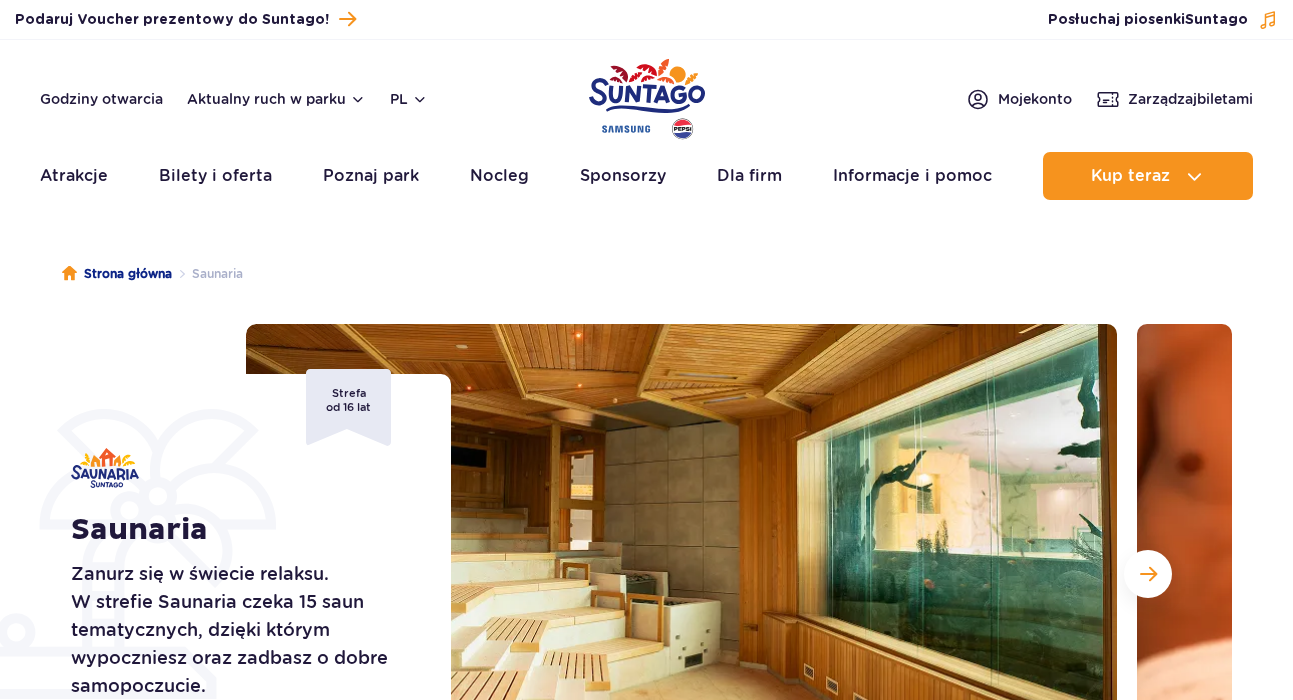 scroll, scrollTop: 0, scrollLeft: 0, axis: both 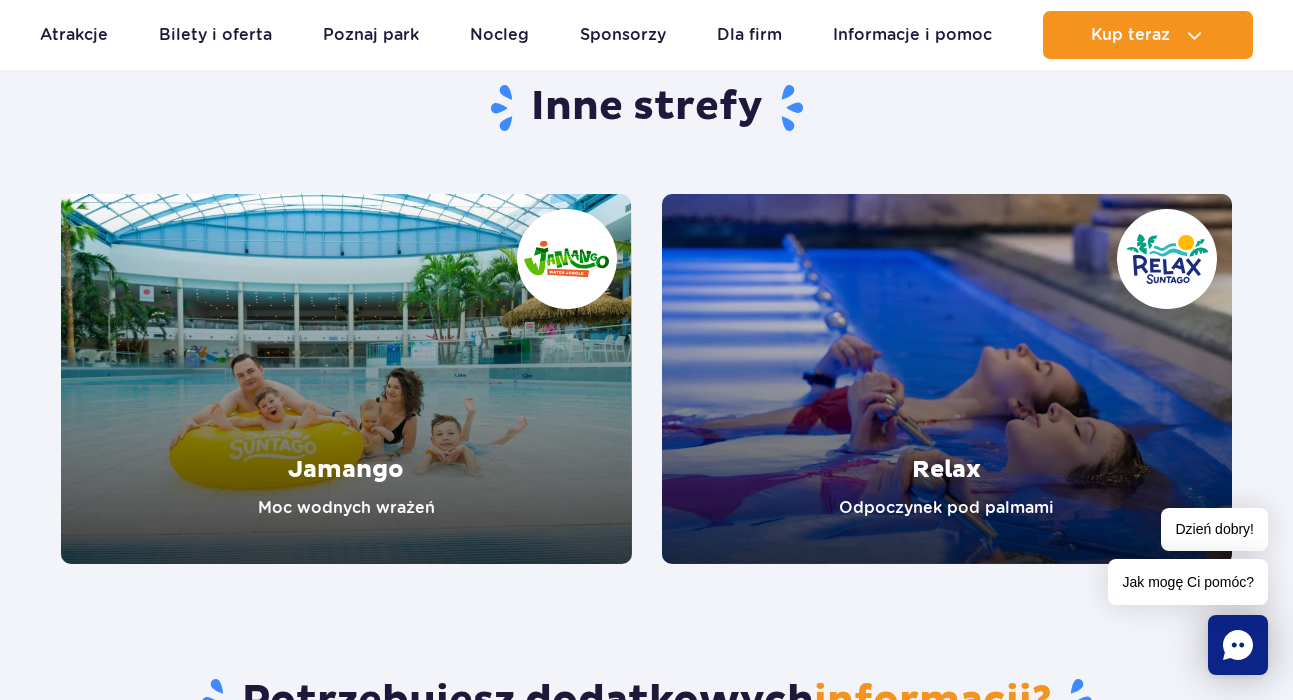 click at bounding box center (947, 379) 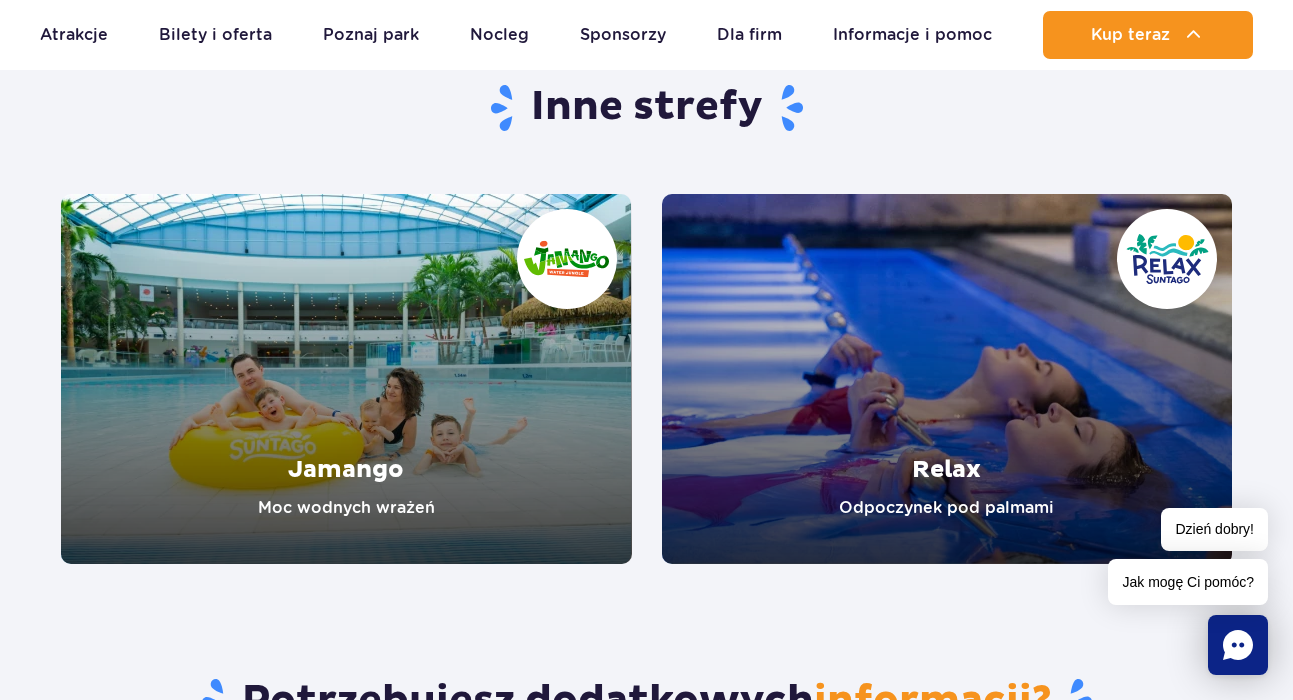 click at bounding box center (346, 379) 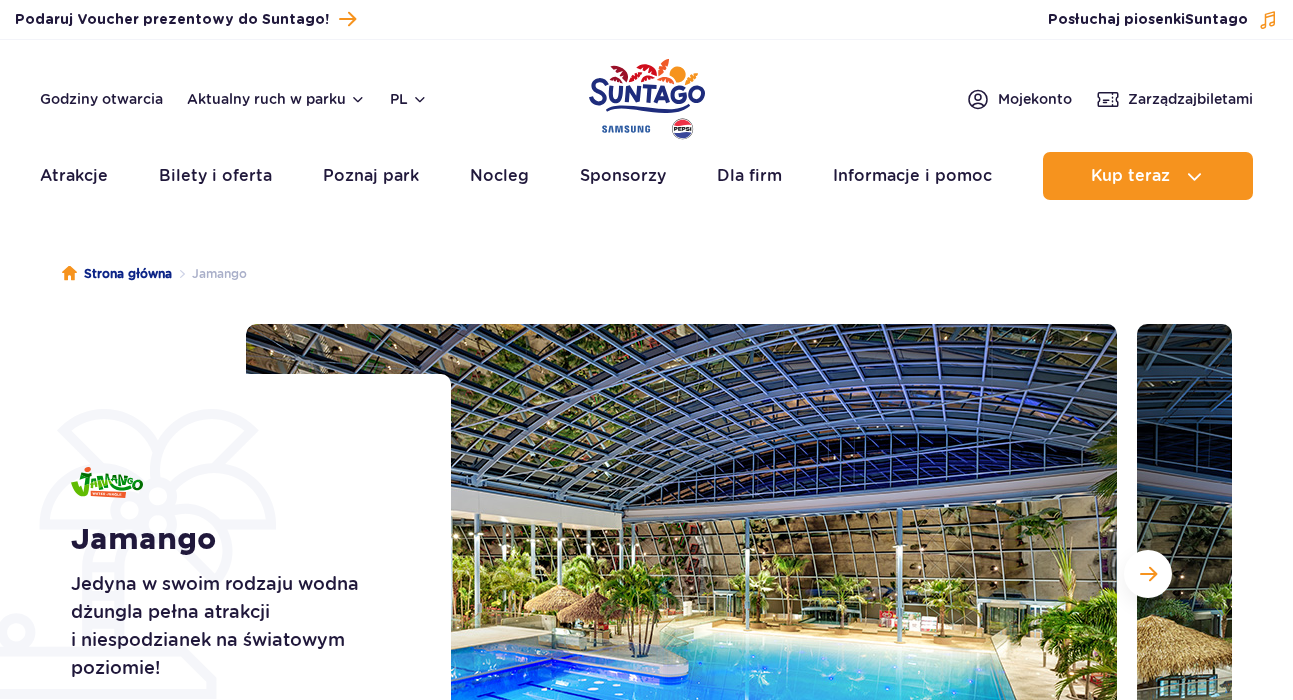 scroll, scrollTop: 0, scrollLeft: 0, axis: both 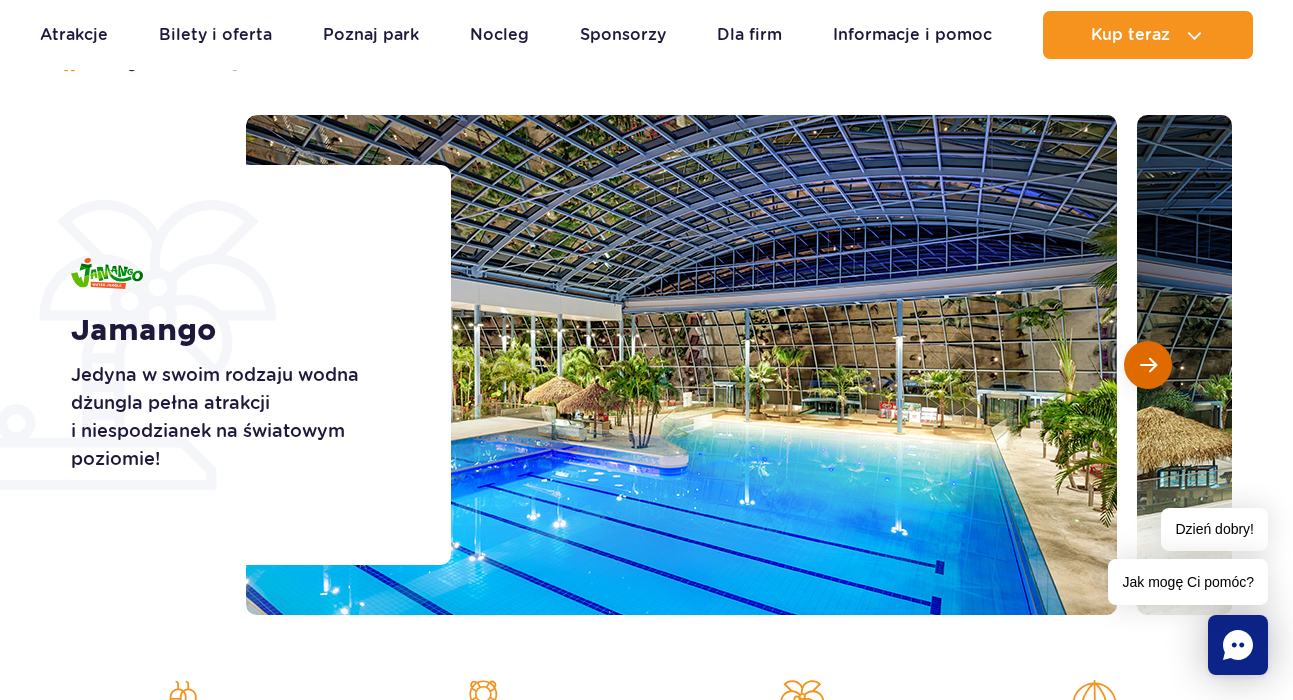 click at bounding box center (1148, 365) 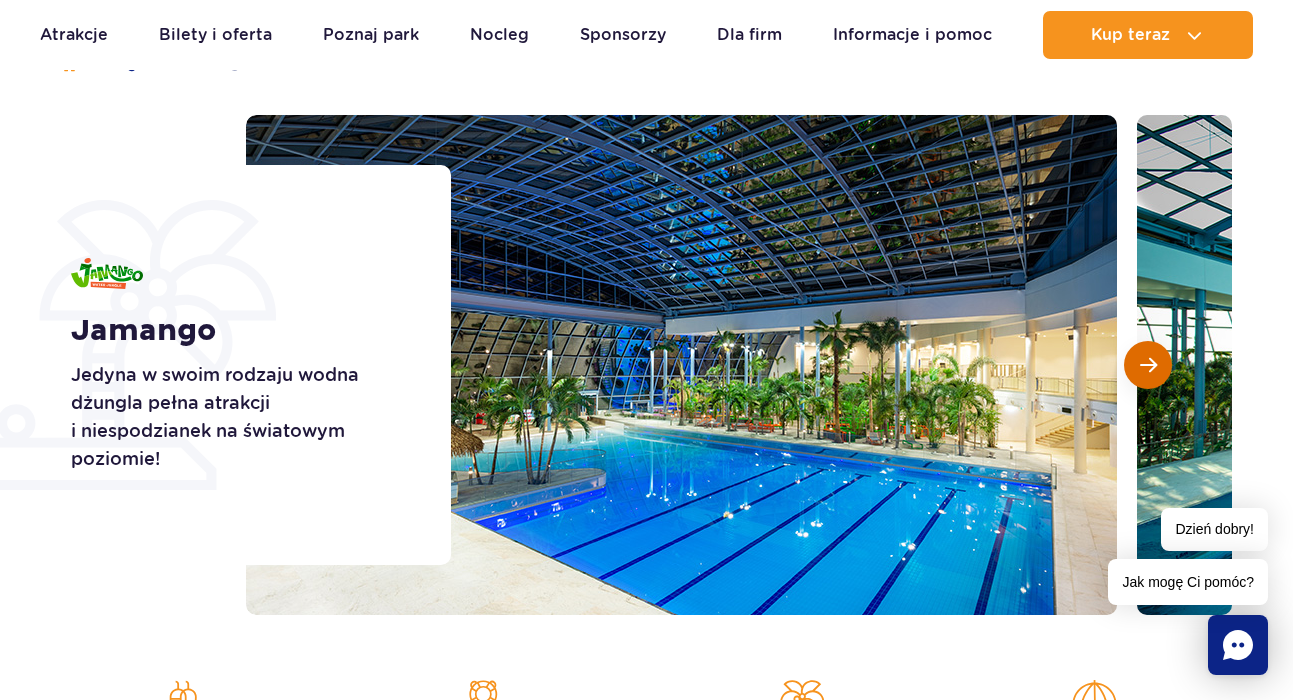click at bounding box center (1148, 365) 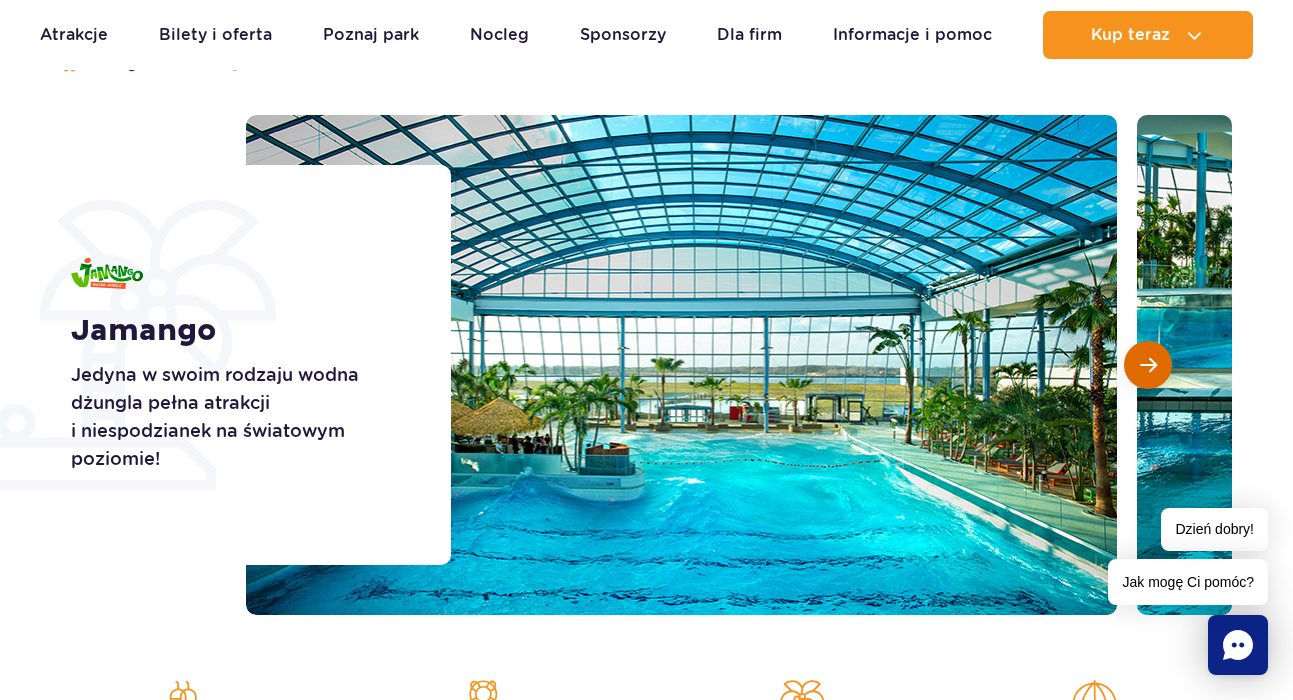 click at bounding box center [1148, 365] 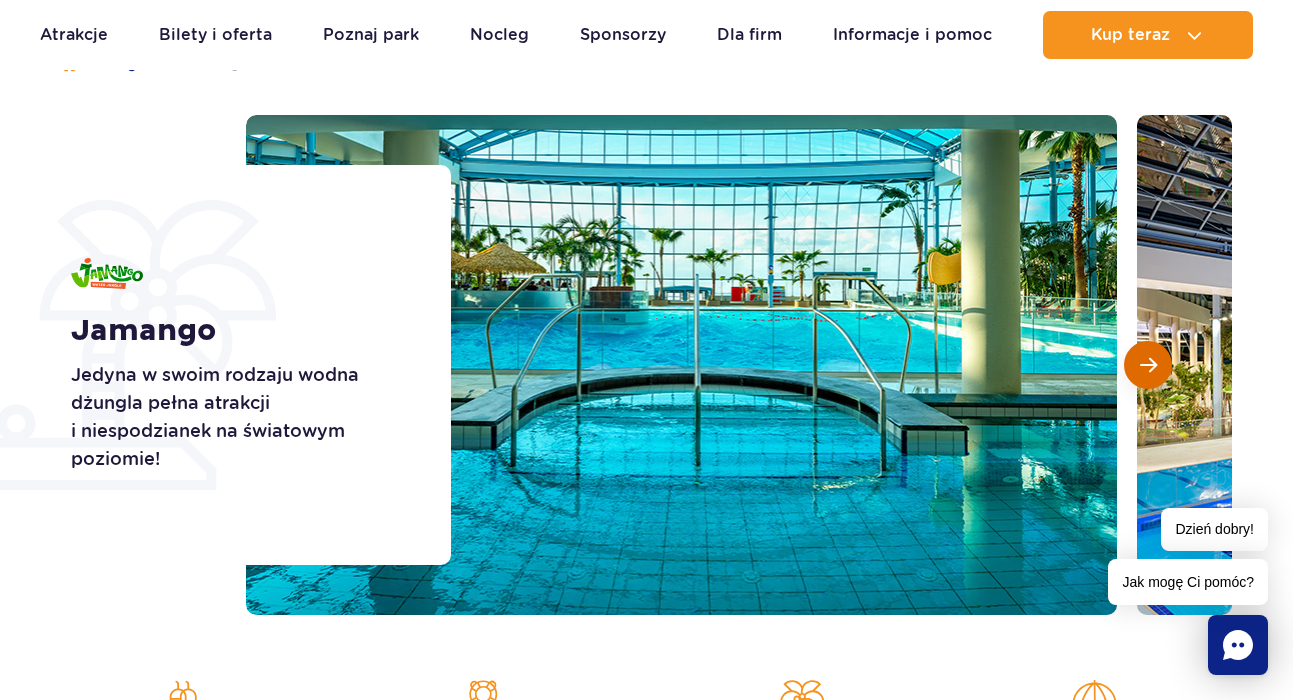 click at bounding box center [1148, 365] 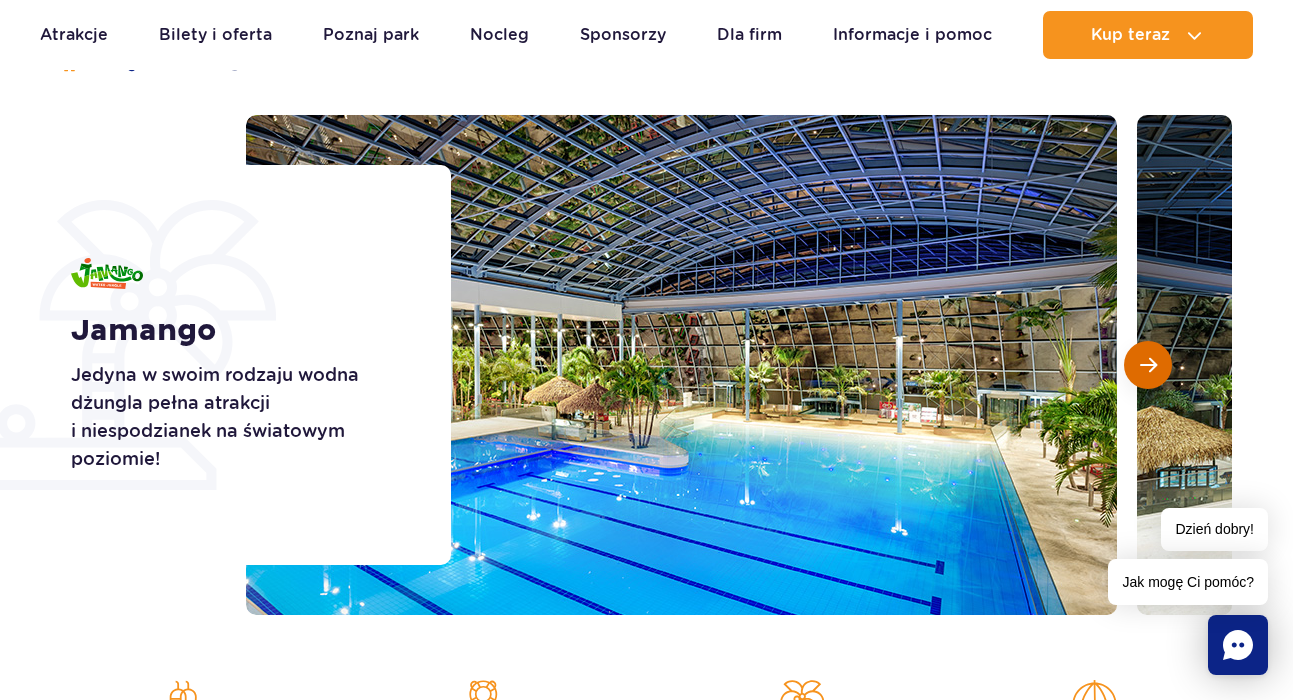 click at bounding box center (1148, 365) 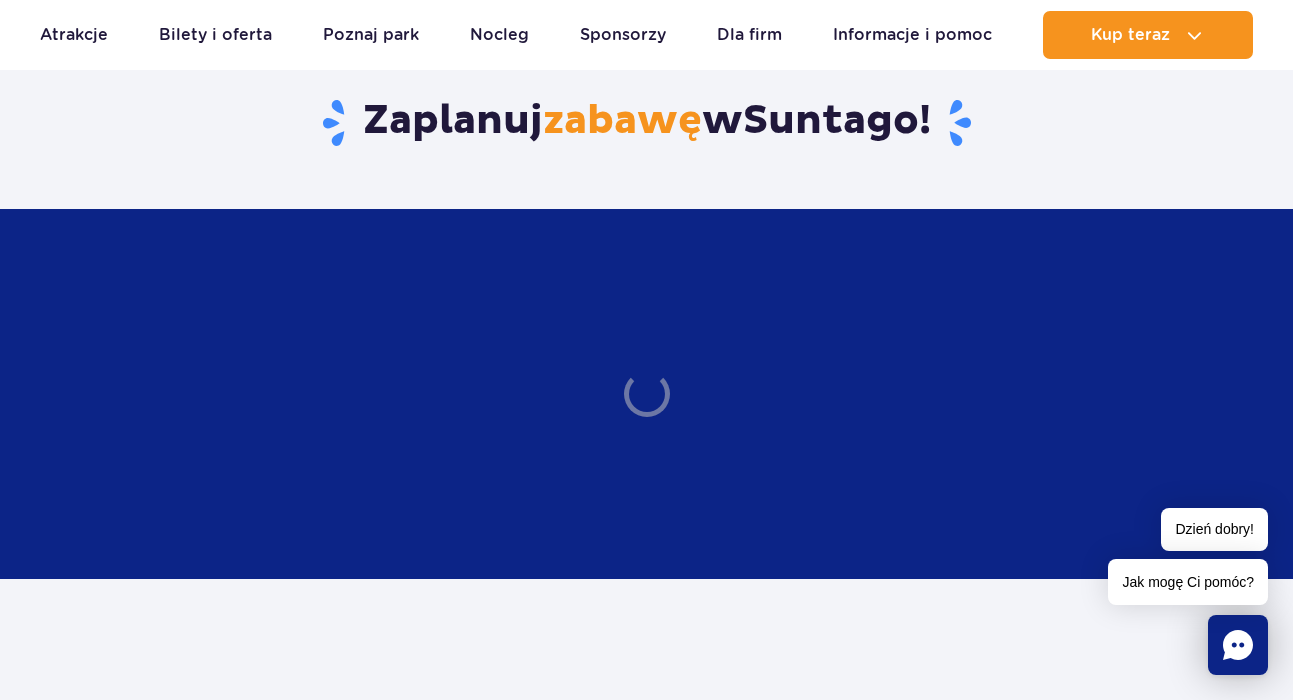 scroll, scrollTop: 3358, scrollLeft: 0, axis: vertical 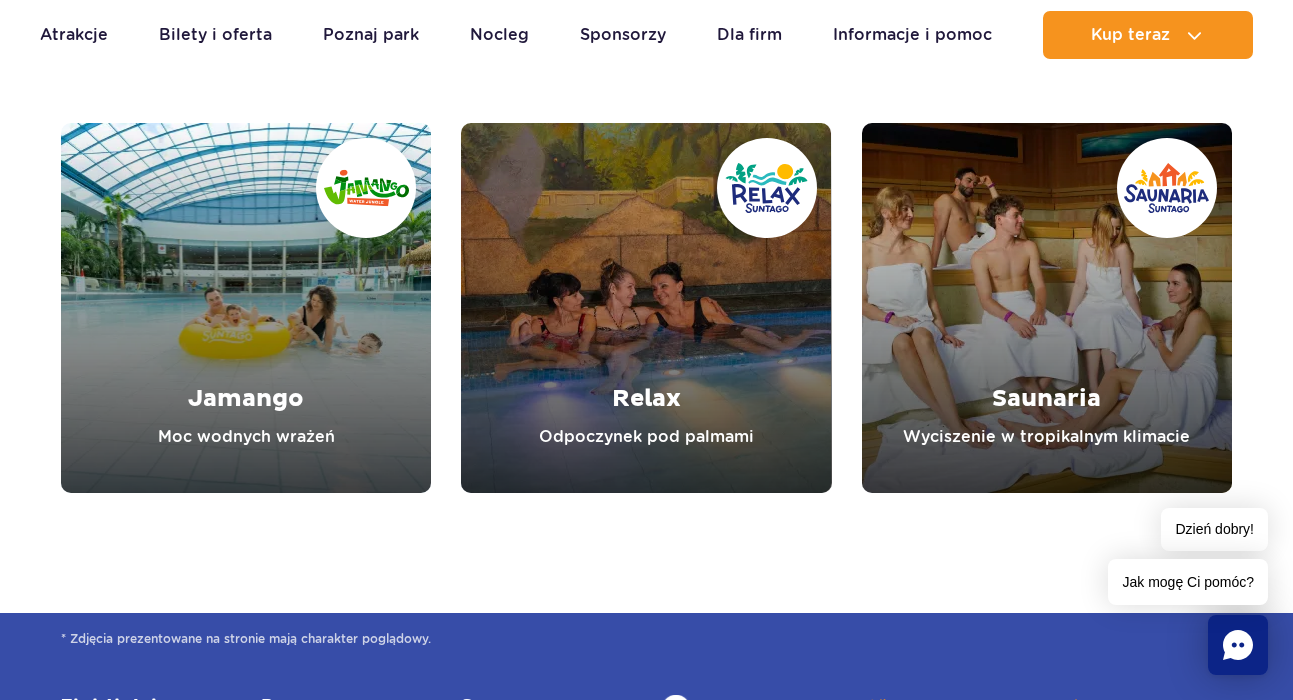 click at bounding box center [246, 308] 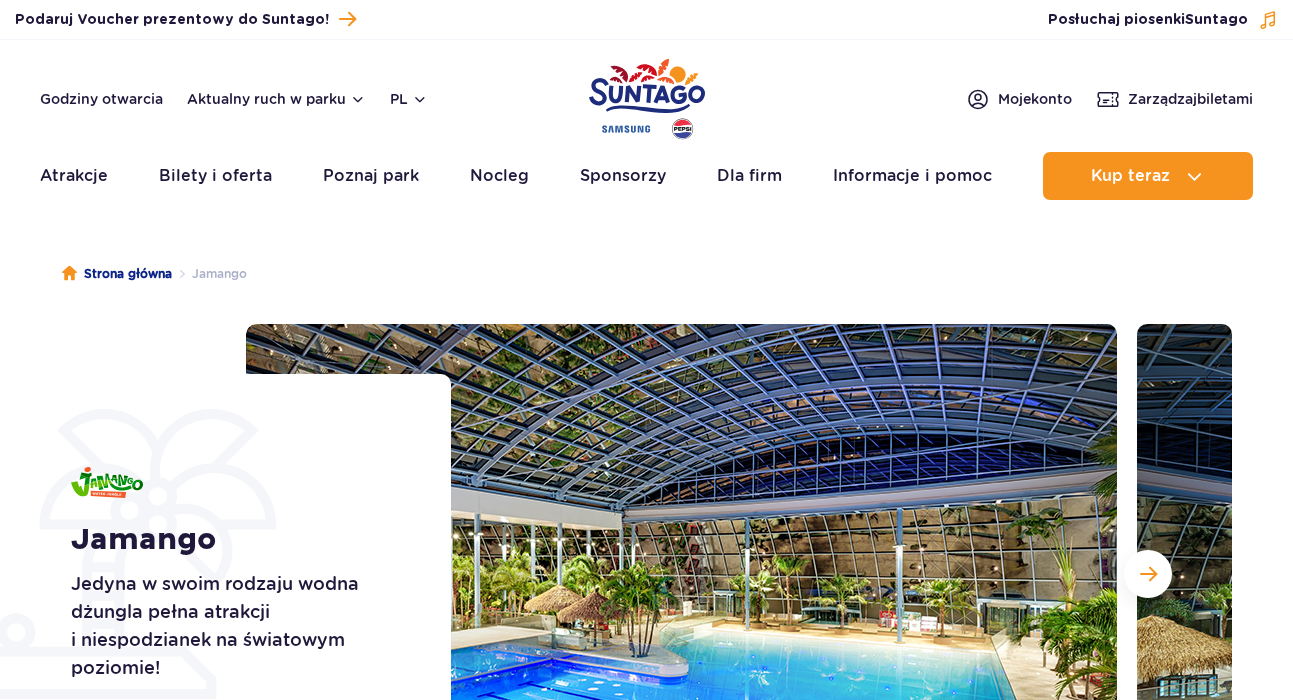 scroll, scrollTop: 0, scrollLeft: 0, axis: both 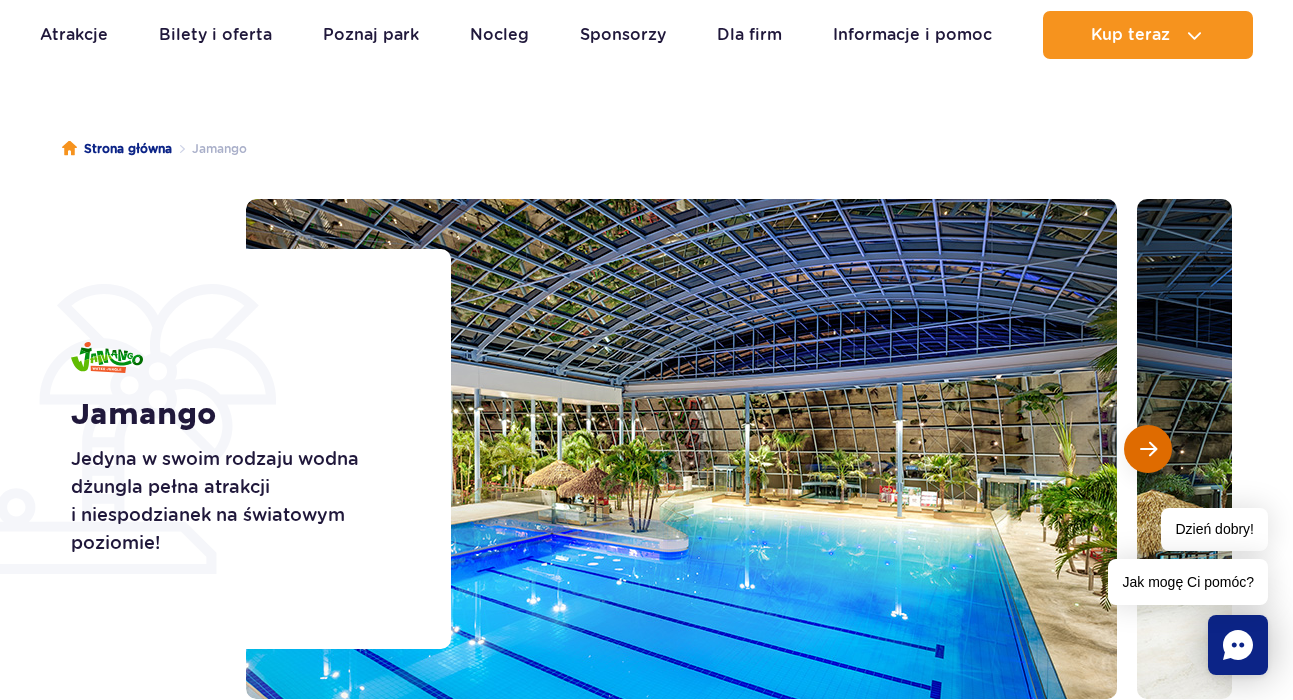 click at bounding box center (1148, 449) 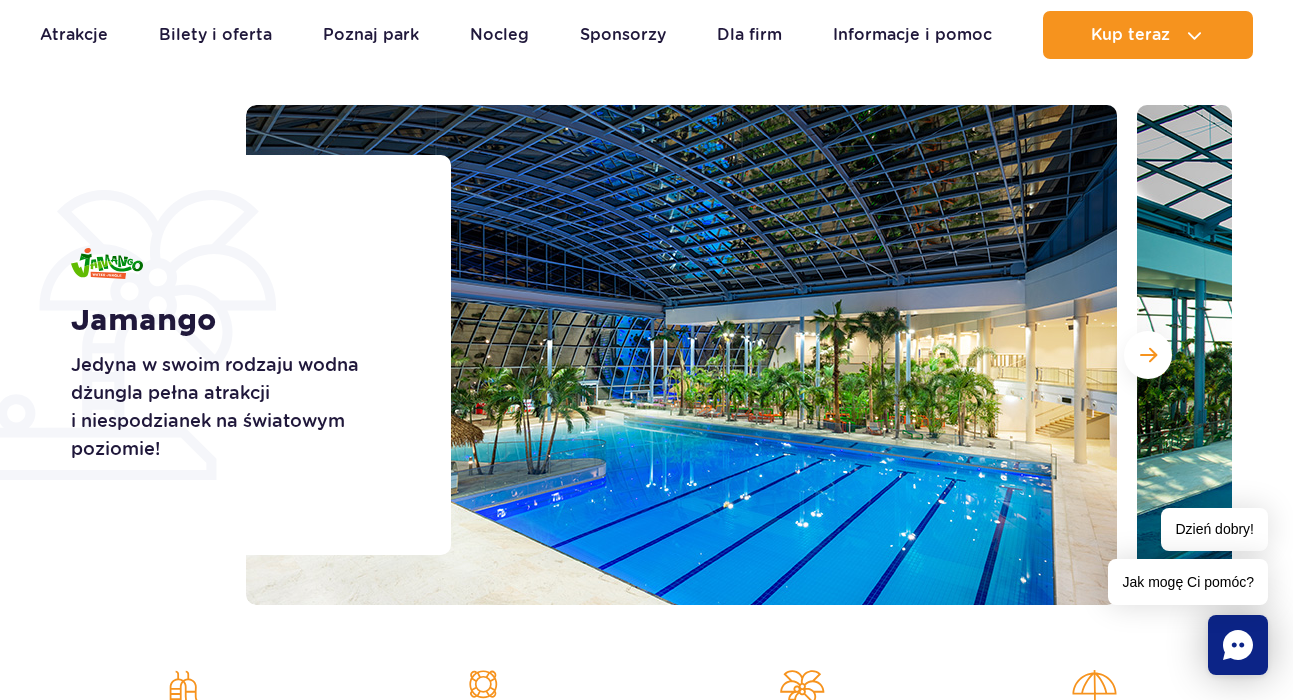scroll, scrollTop: 220, scrollLeft: 0, axis: vertical 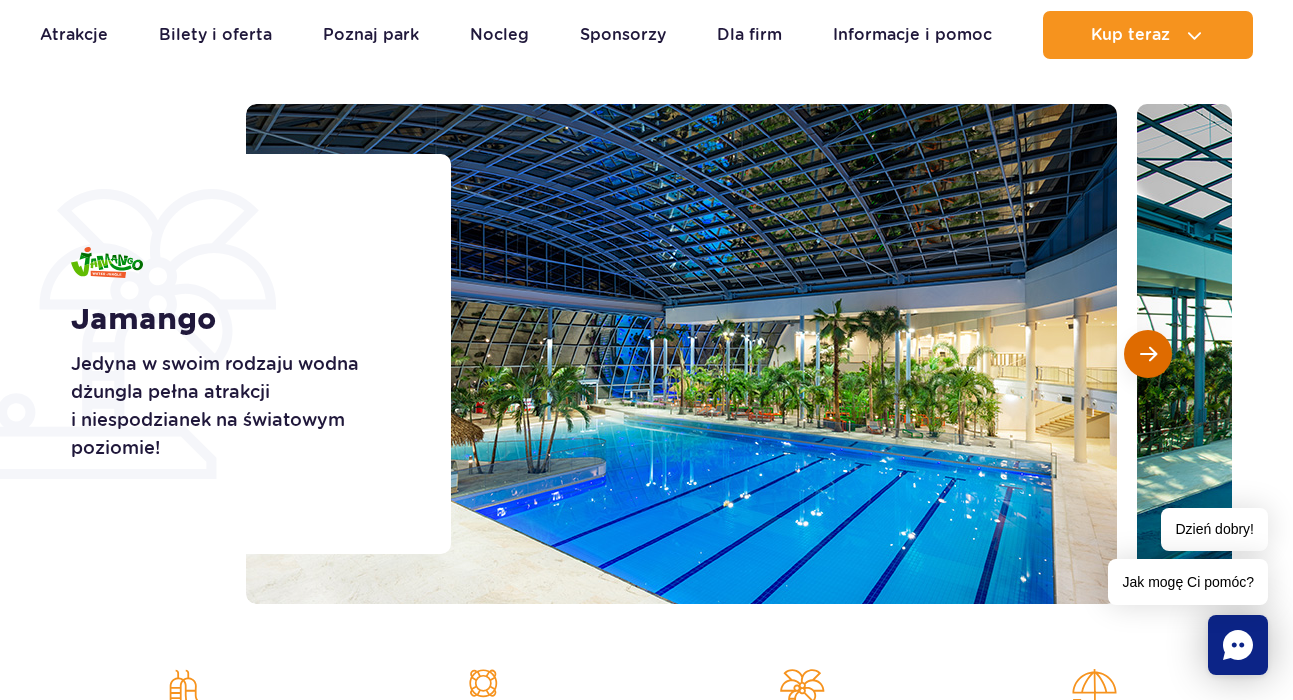 click at bounding box center [1148, 354] 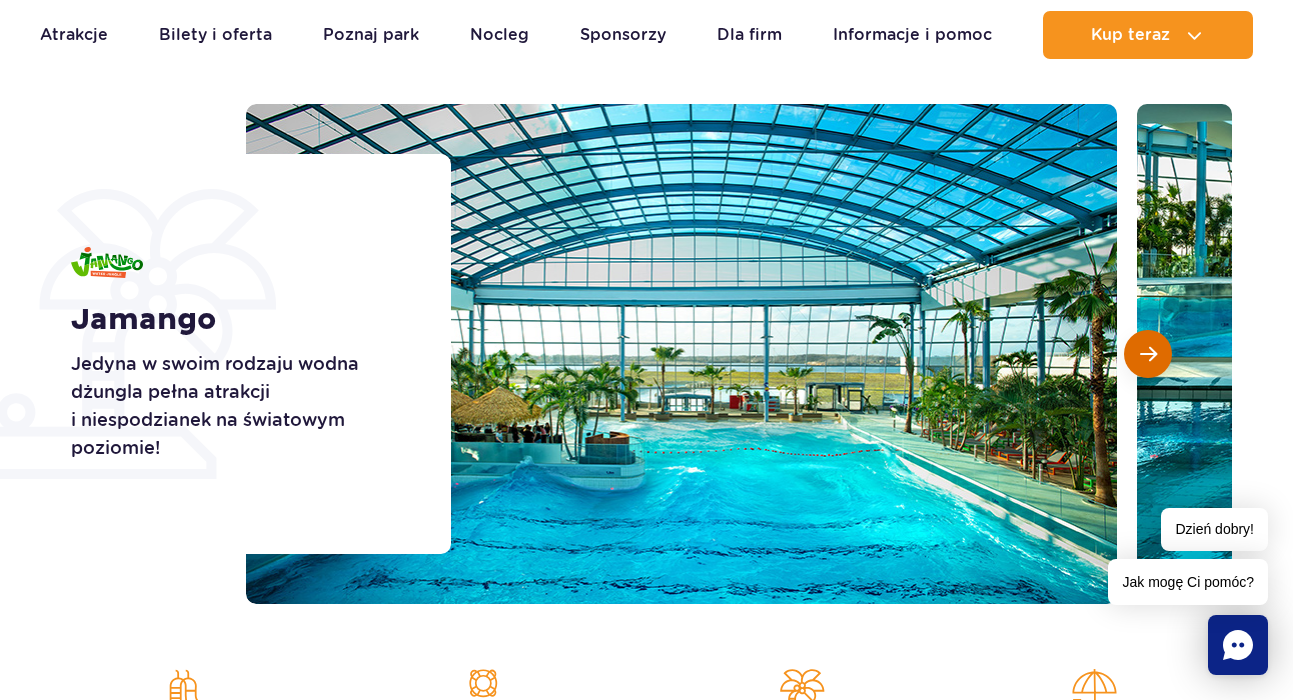 click at bounding box center (1148, 354) 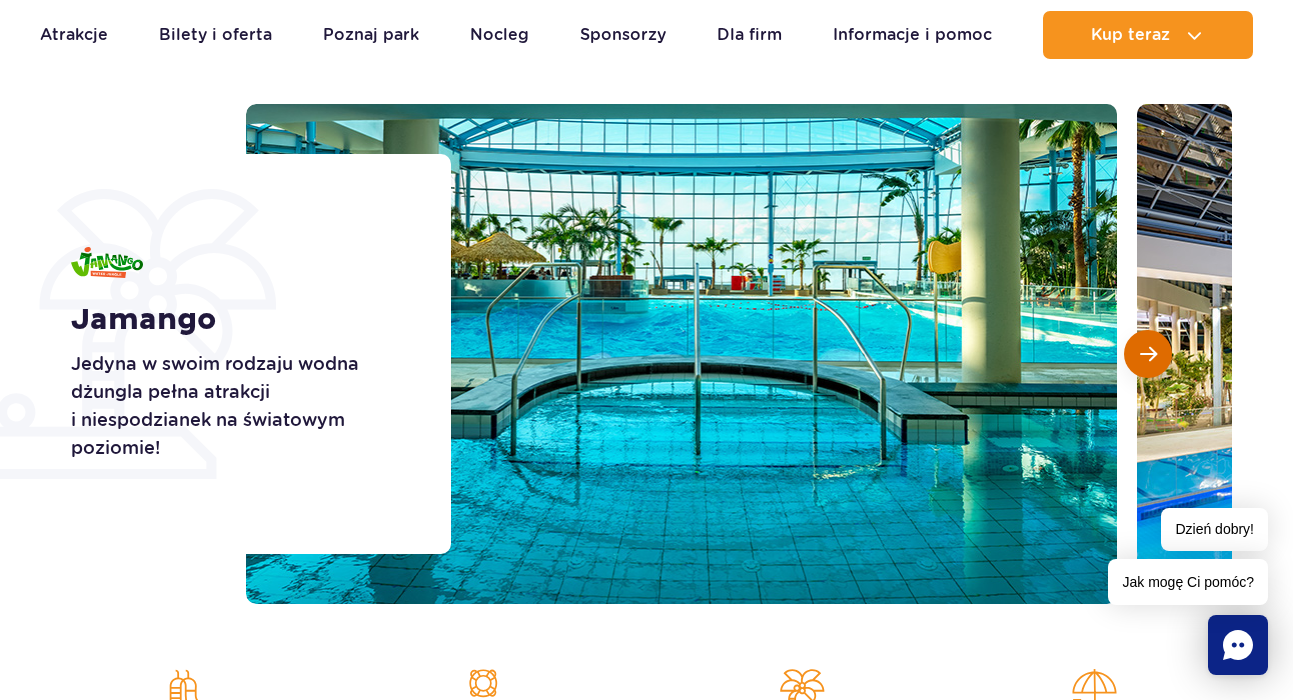 click at bounding box center (1148, 354) 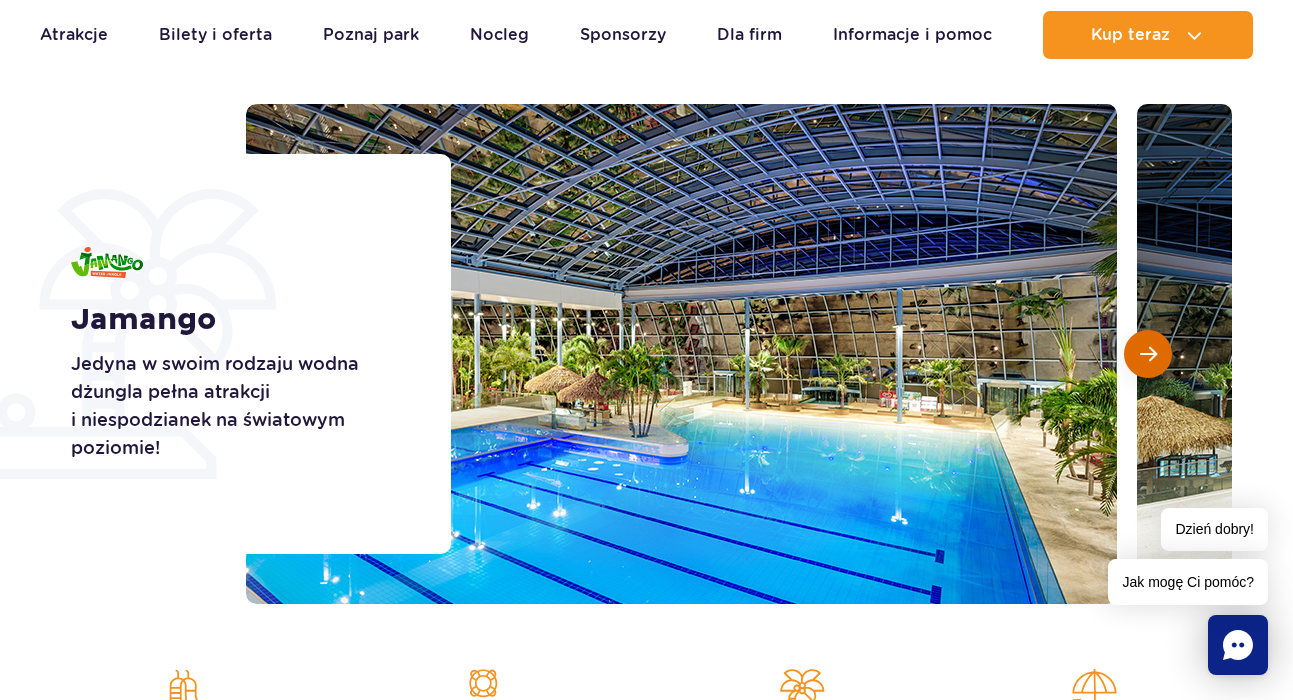 click at bounding box center [1148, 354] 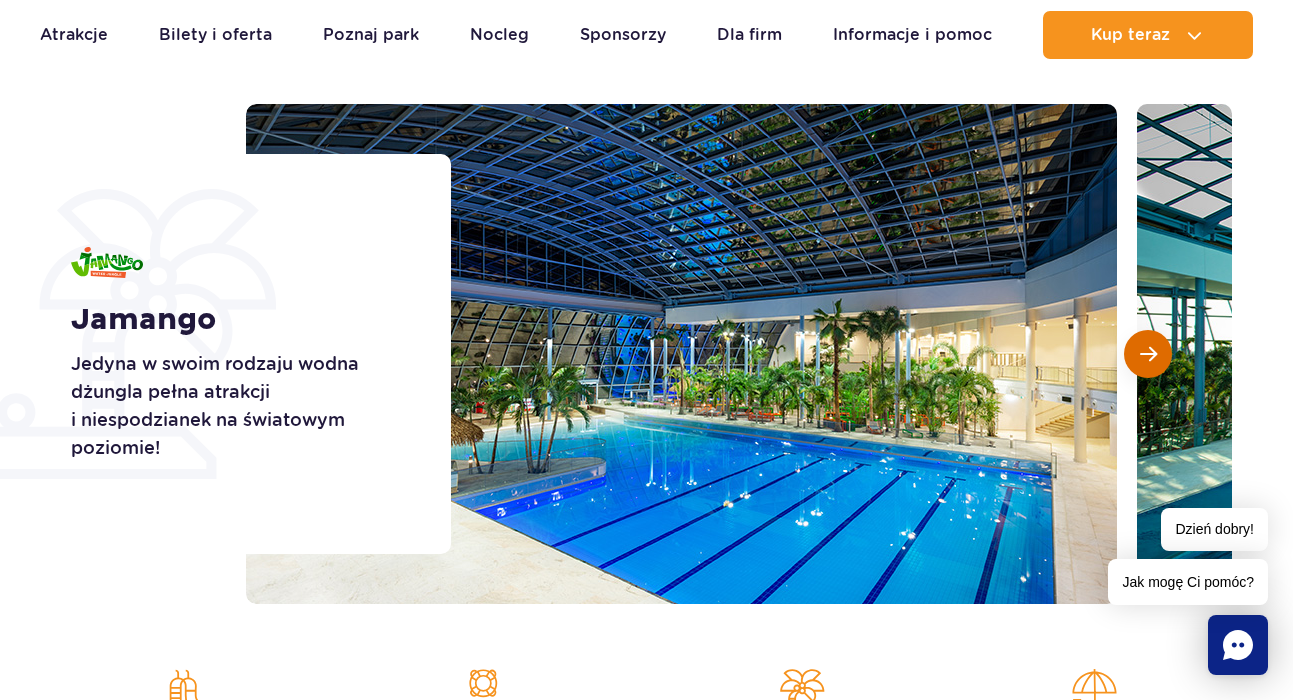click at bounding box center (1148, 354) 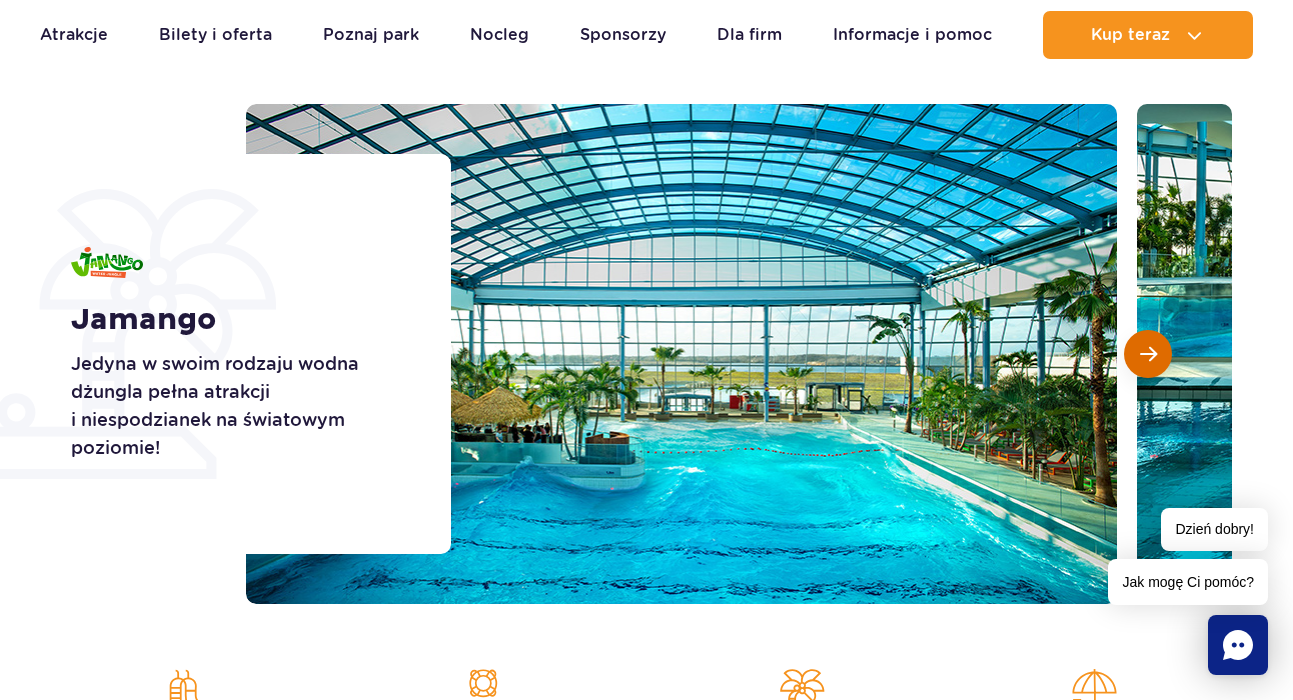 click at bounding box center [1148, 354] 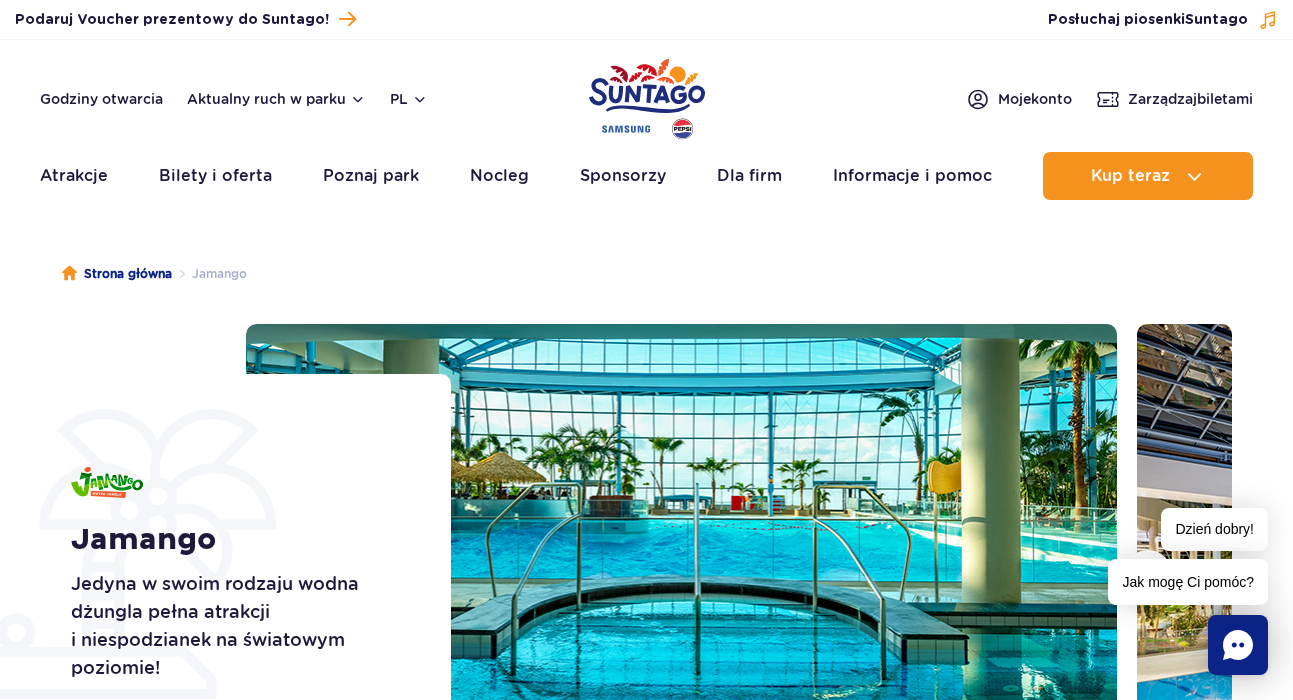 scroll, scrollTop: 0, scrollLeft: 0, axis: both 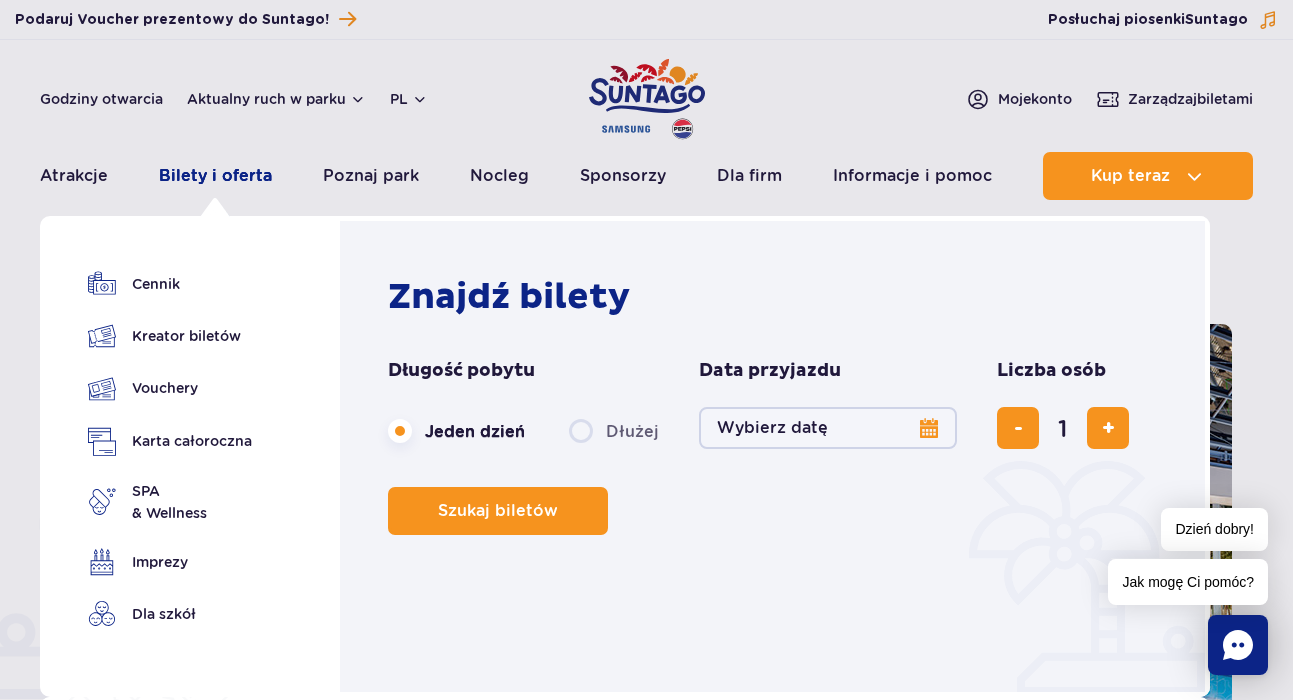 click on "Bilety i oferta" at bounding box center [215, 176] 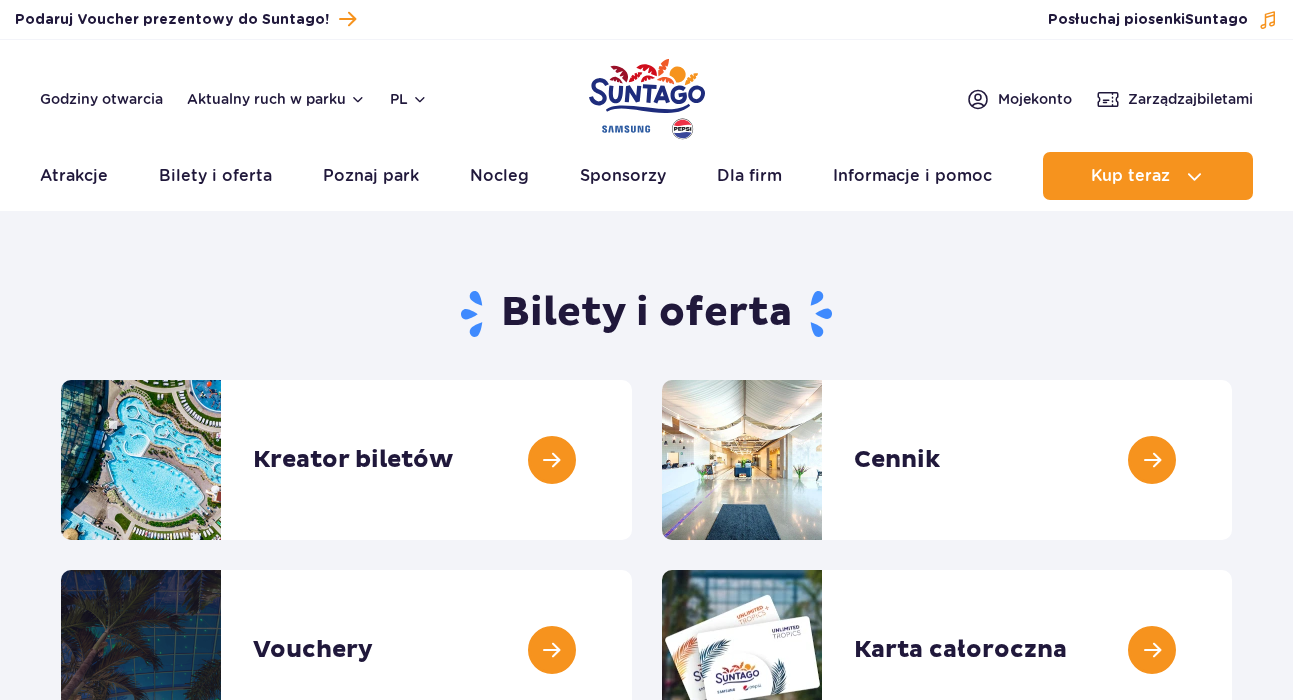 scroll, scrollTop: 0, scrollLeft: 0, axis: both 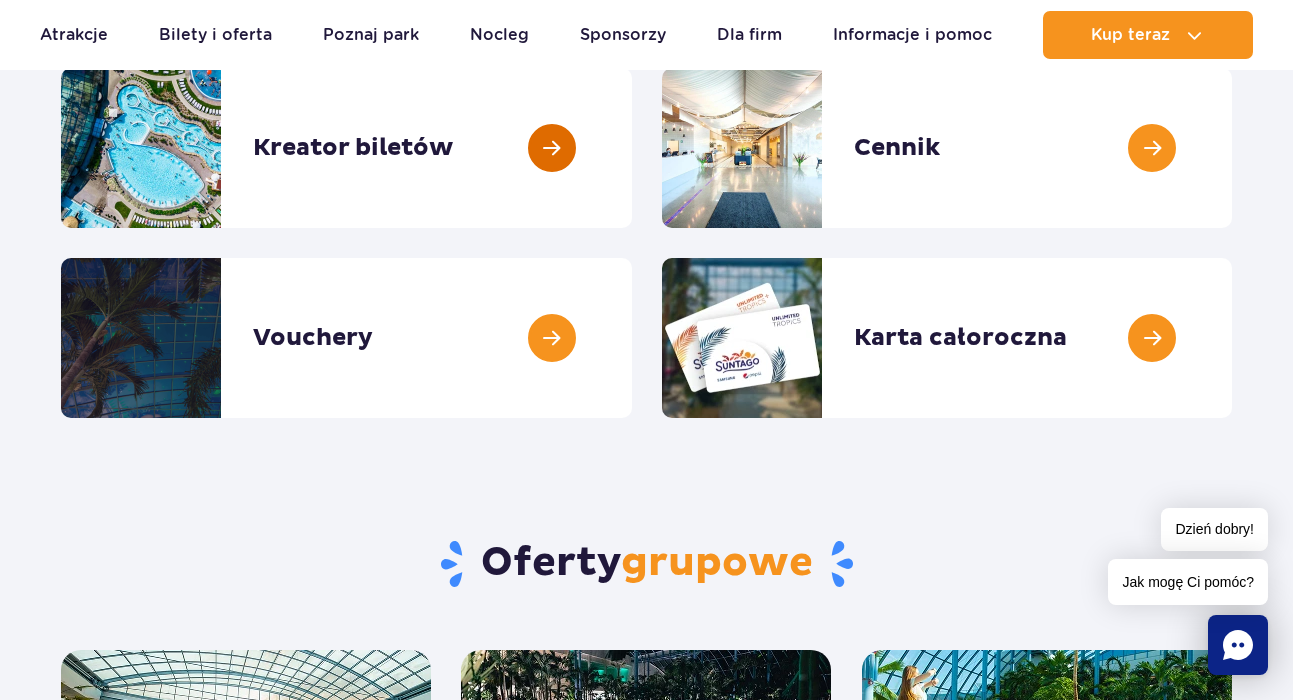 click at bounding box center [632, 148] 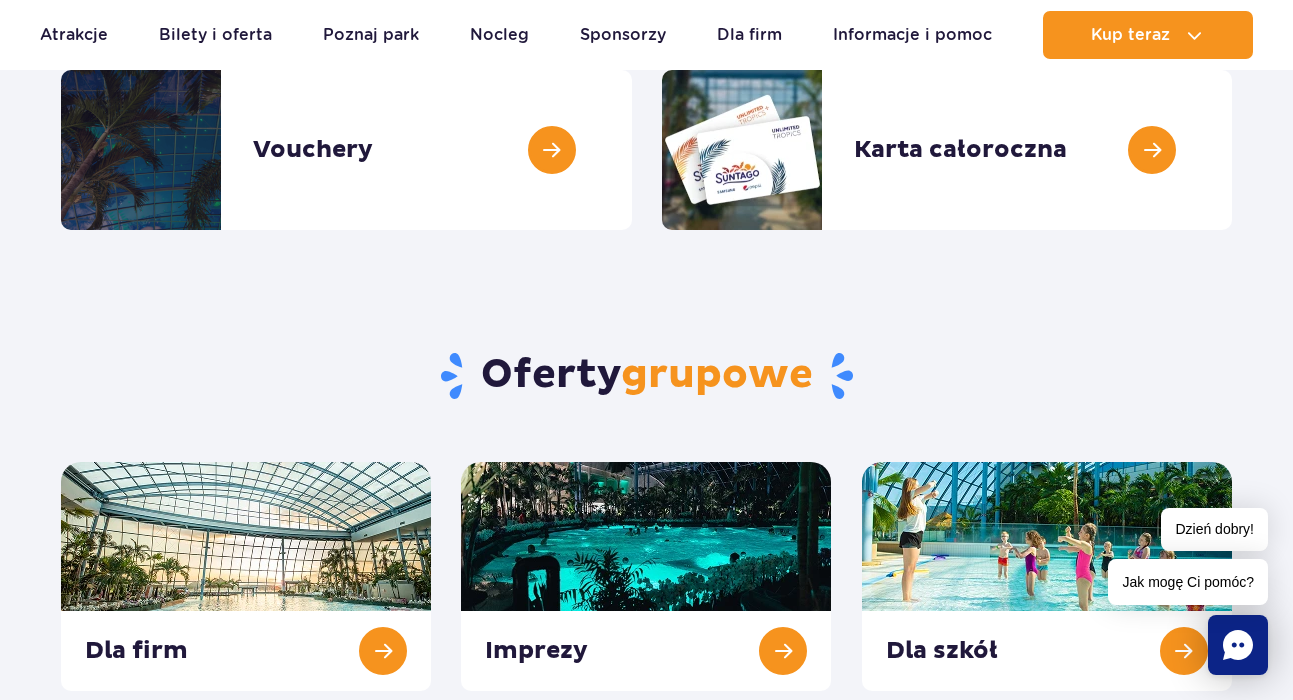 scroll, scrollTop: 300, scrollLeft: 0, axis: vertical 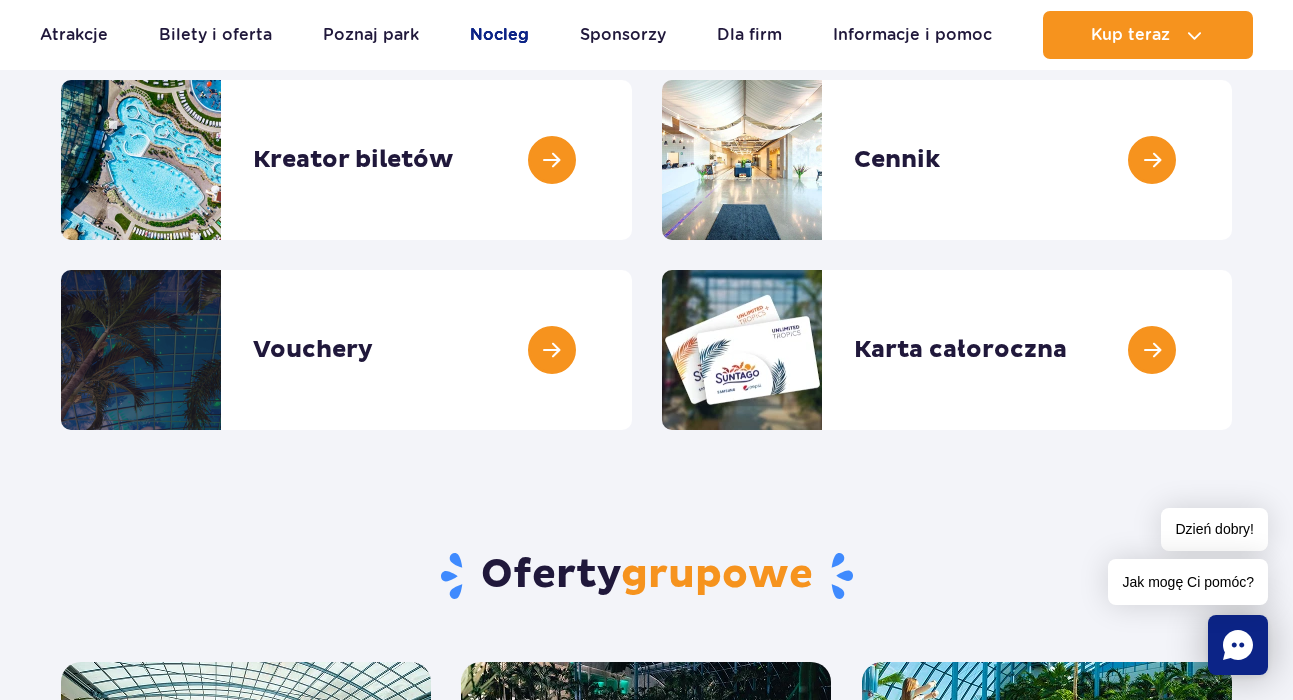 click on "Nocleg" at bounding box center [499, 35] 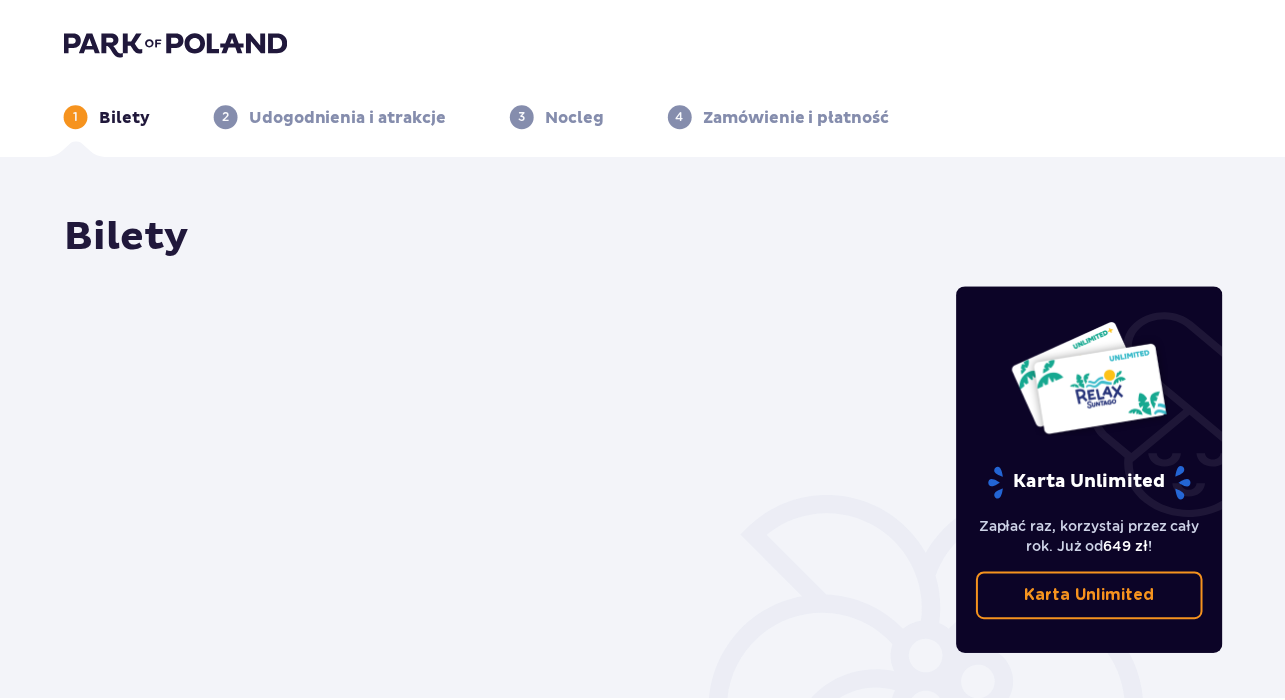 scroll, scrollTop: 0, scrollLeft: 0, axis: both 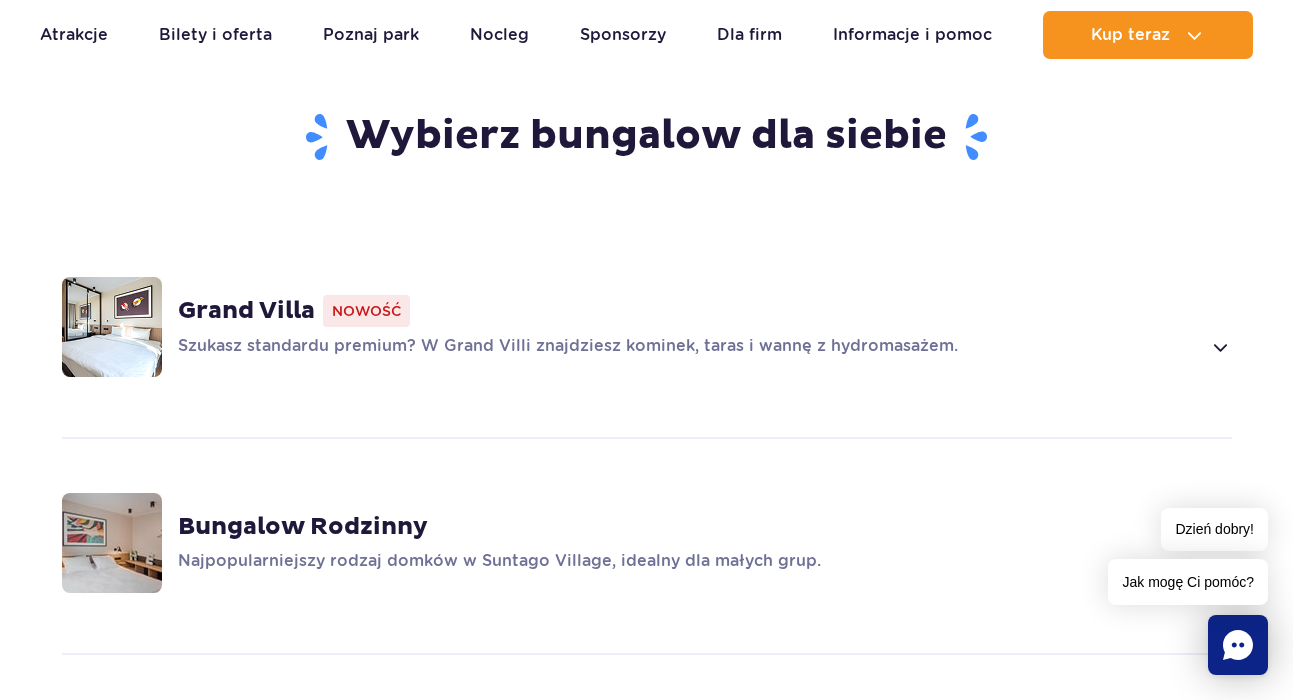click on "Szukasz standardu premium? W Grand Villi znajdziesz kominek, taras i wannę z hydromasażem." at bounding box center [689, 347] 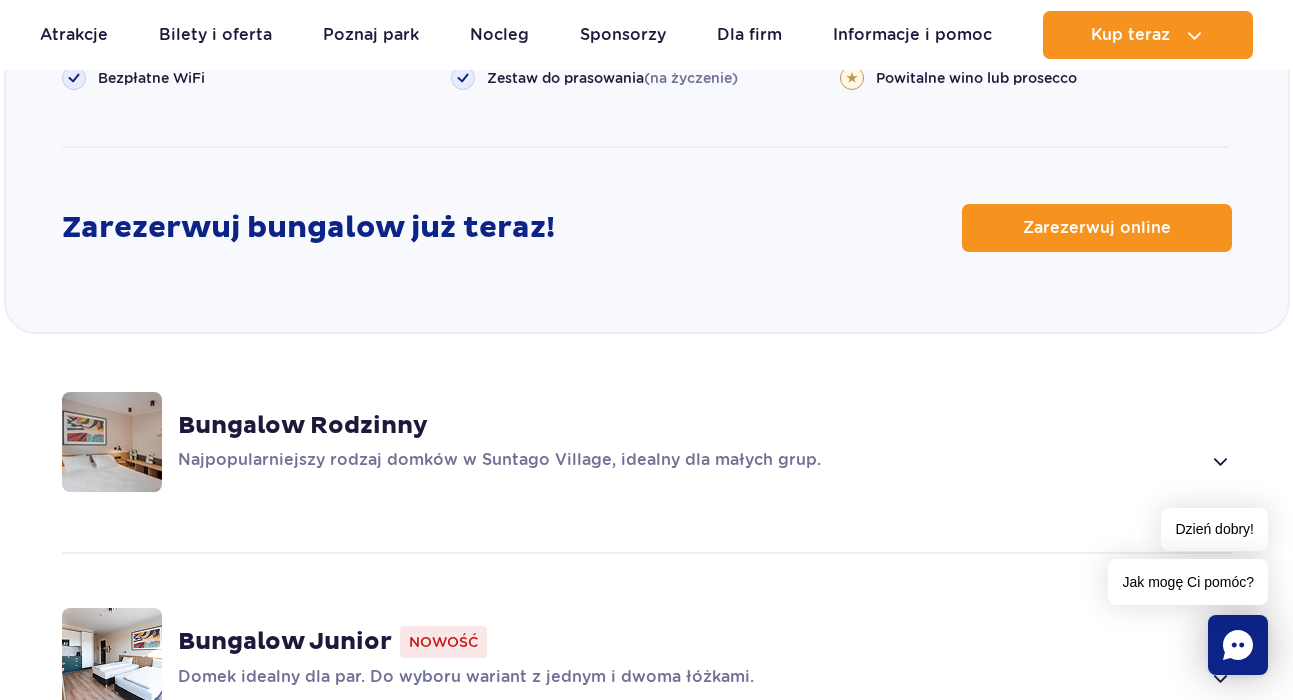 scroll, scrollTop: 1658, scrollLeft: 0, axis: vertical 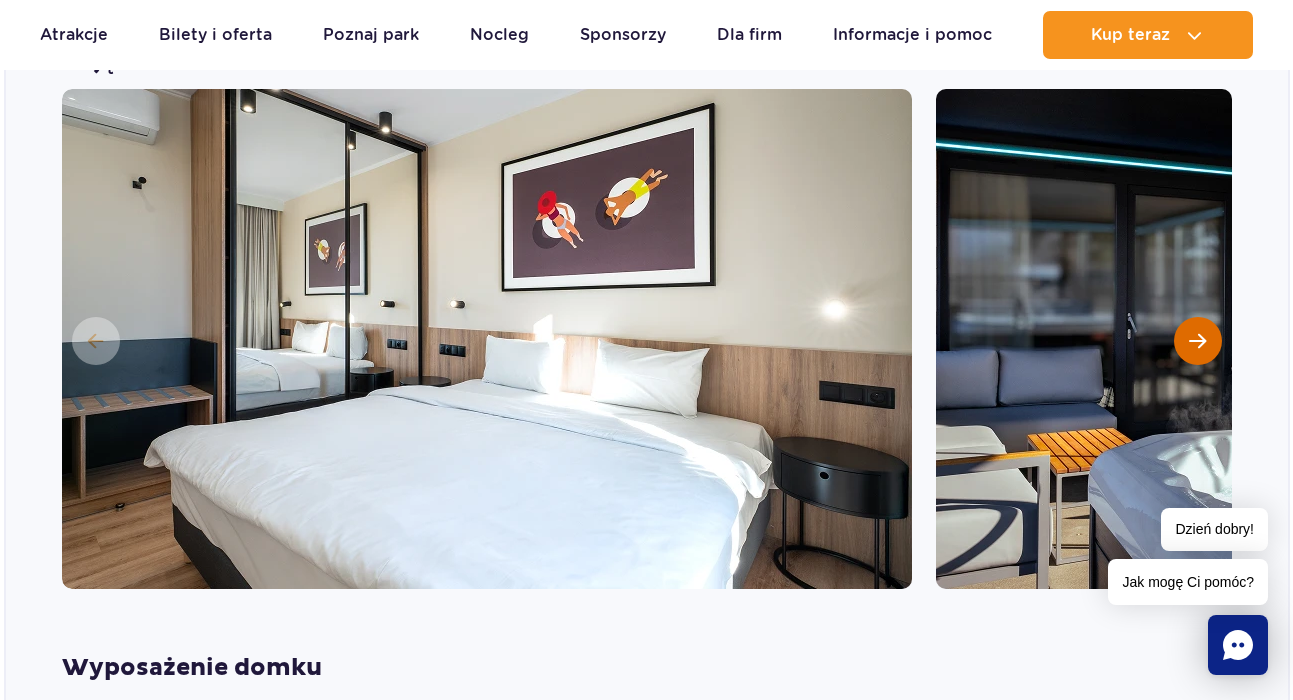 click at bounding box center (1198, 341) 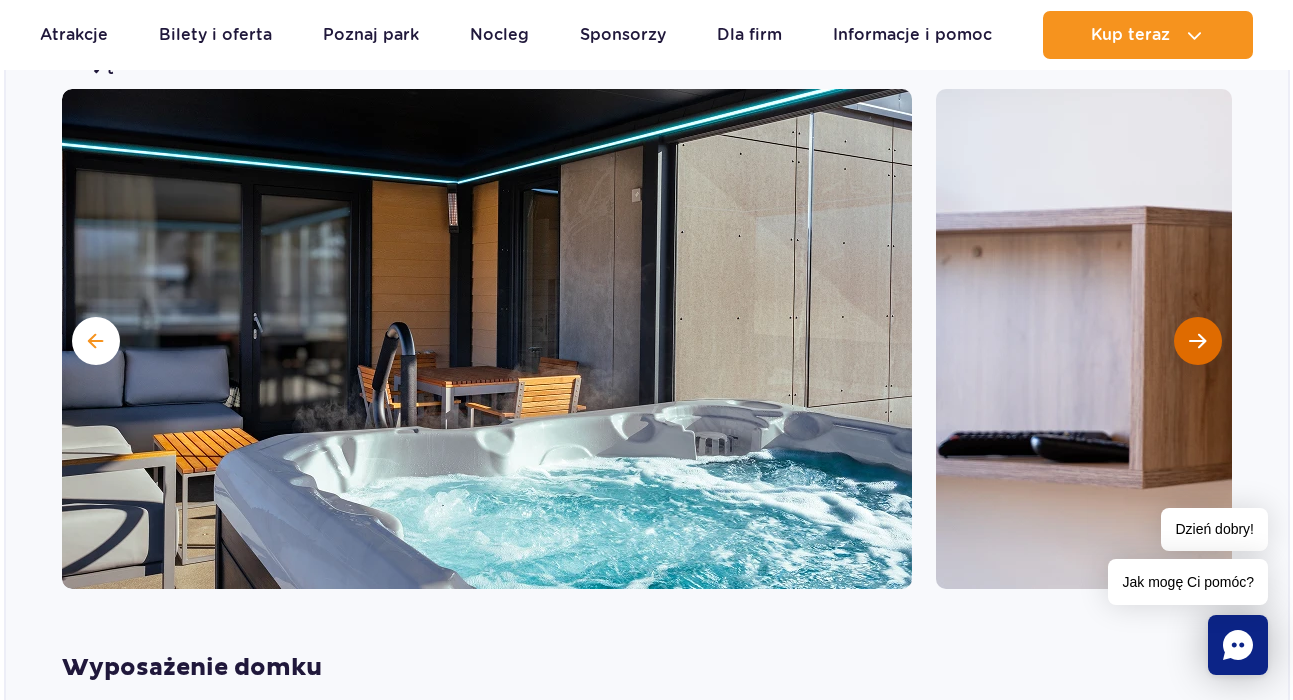 click at bounding box center [1198, 341] 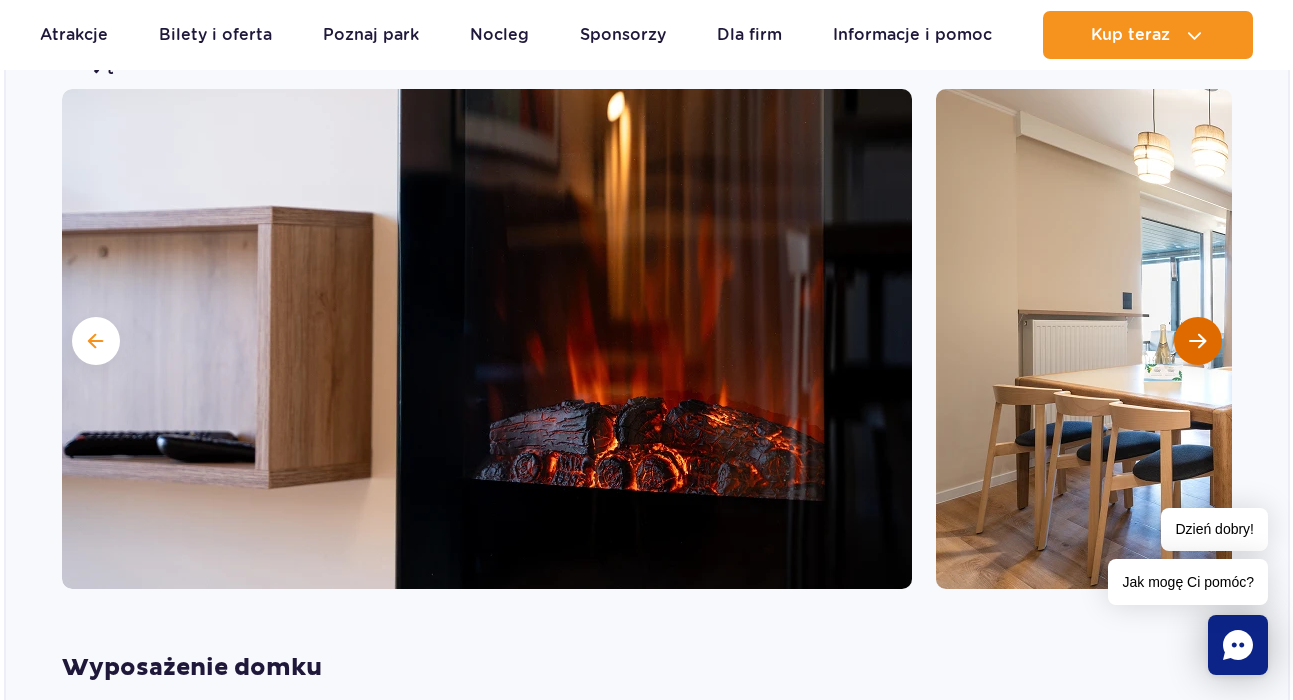 click at bounding box center [1198, 341] 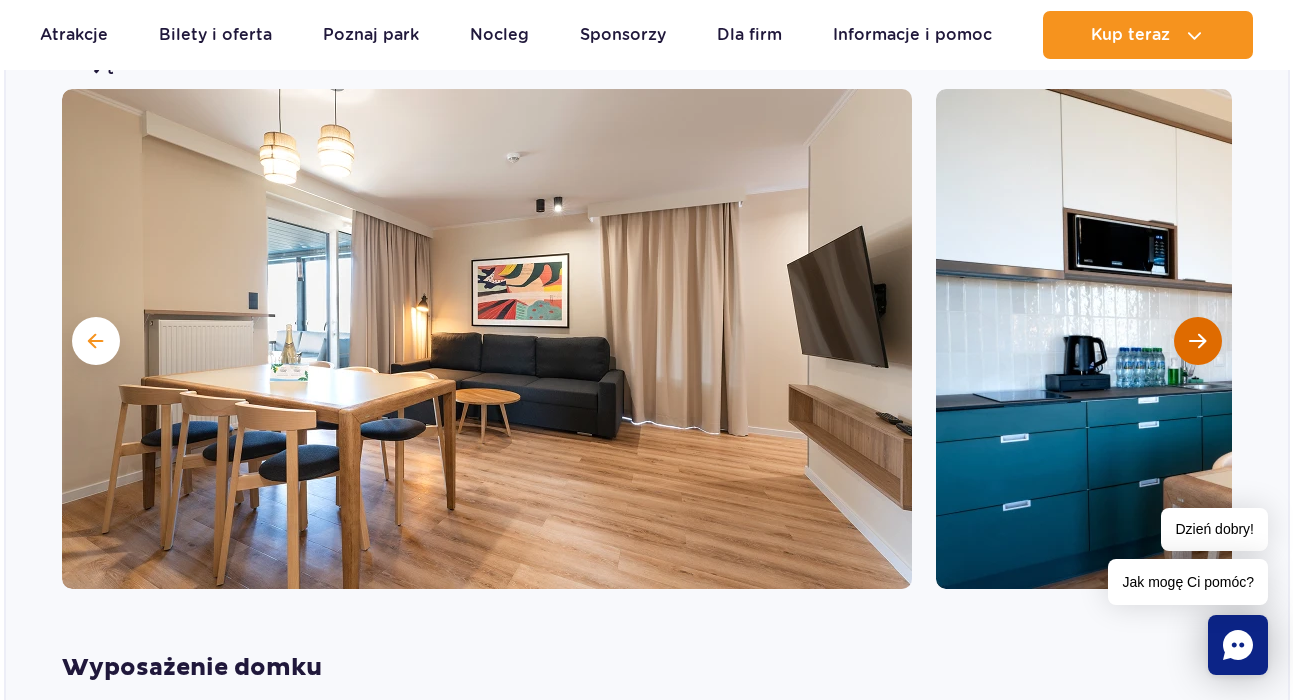 click at bounding box center (1198, 341) 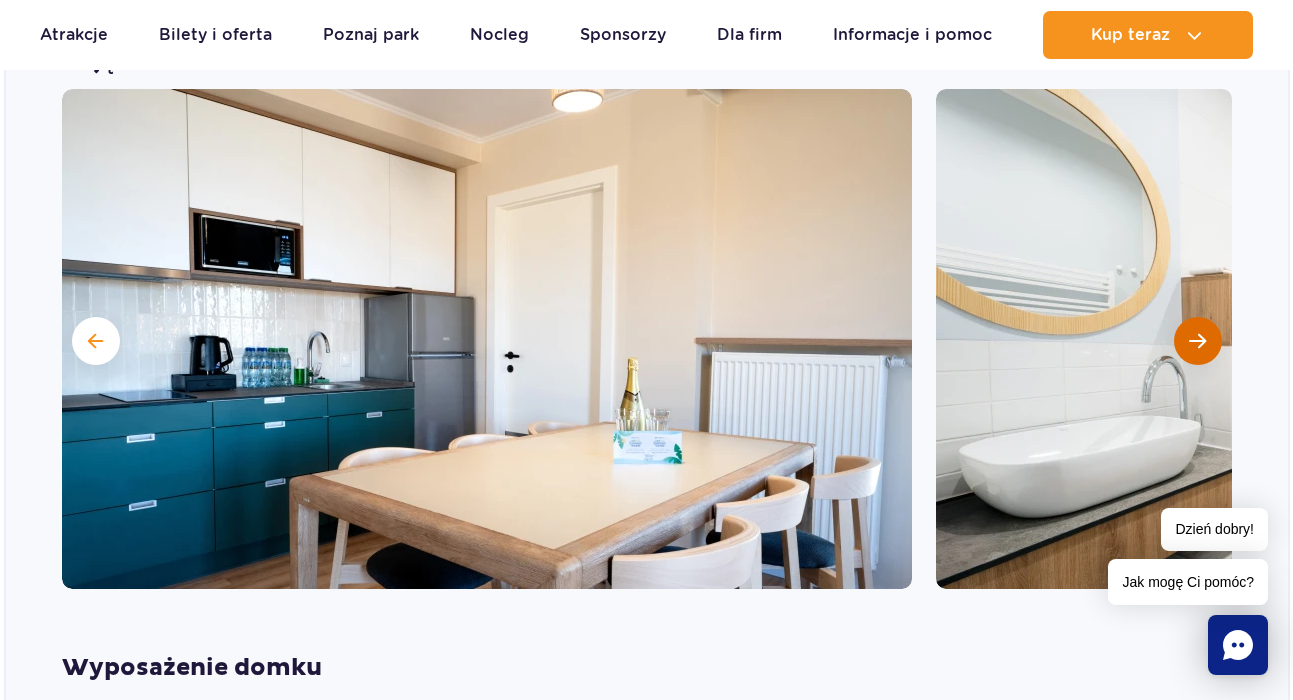 click at bounding box center (1198, 341) 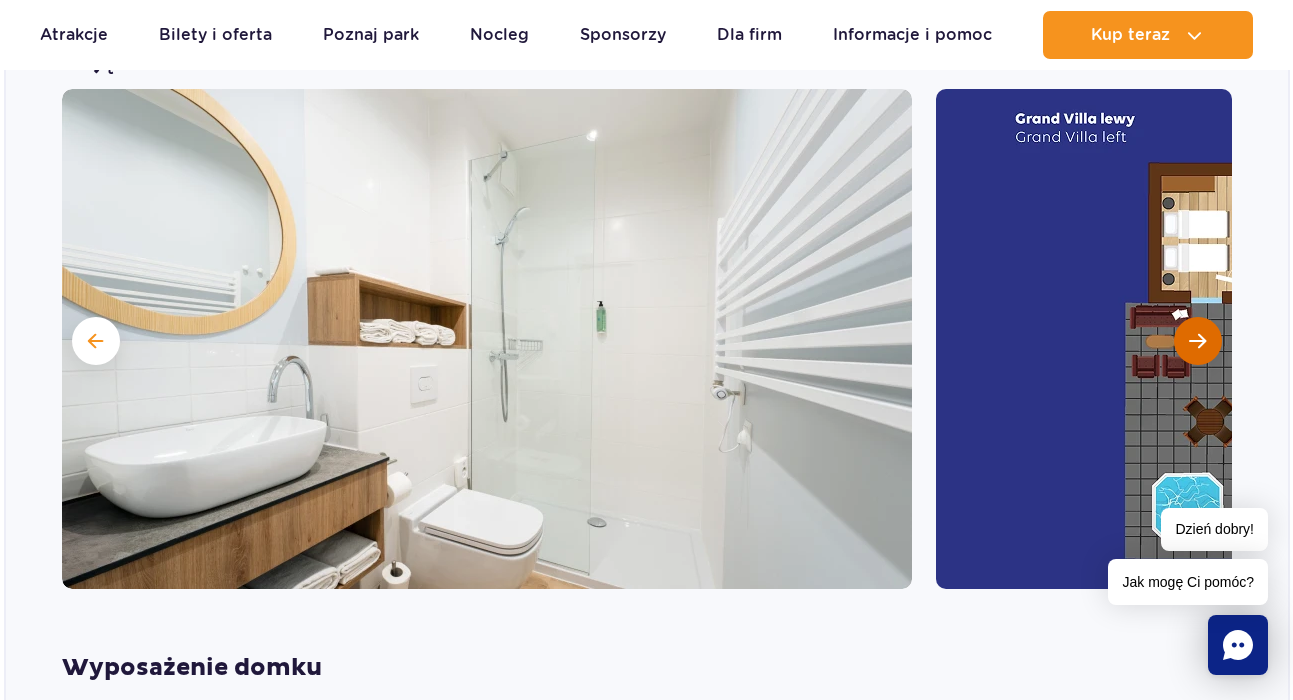 click at bounding box center (1198, 341) 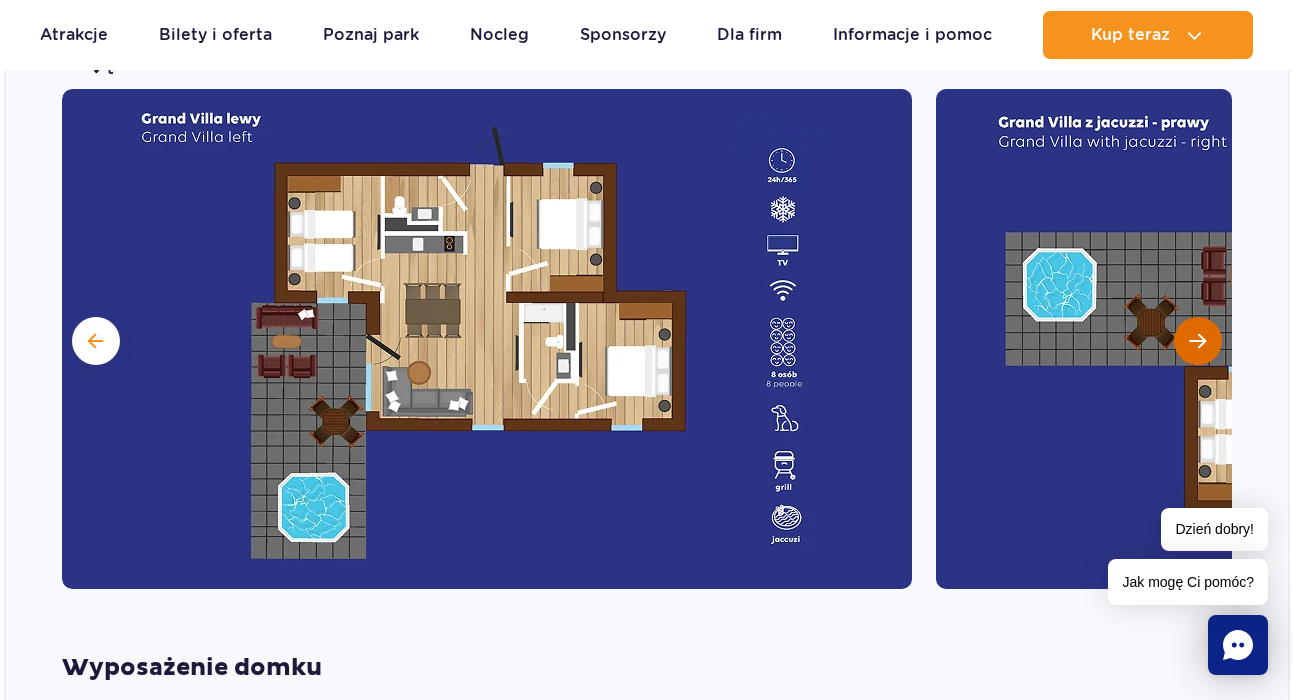 click at bounding box center [1198, 341] 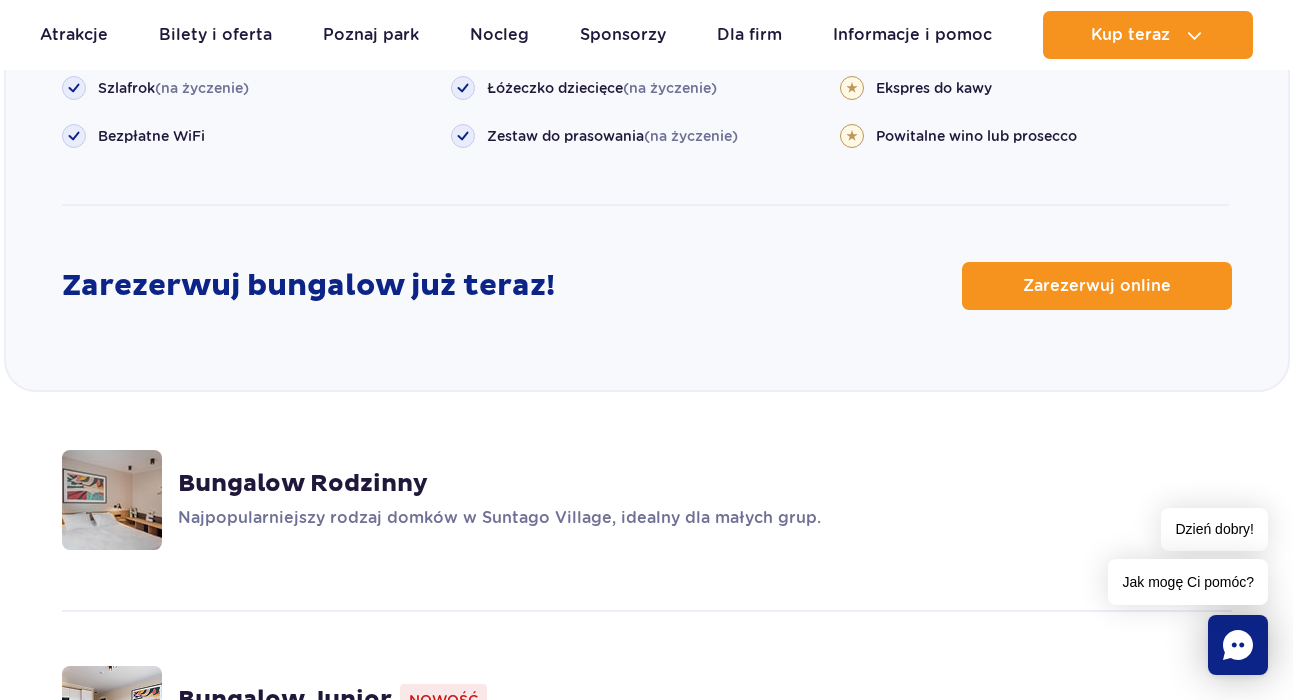 scroll, scrollTop: 2559, scrollLeft: 0, axis: vertical 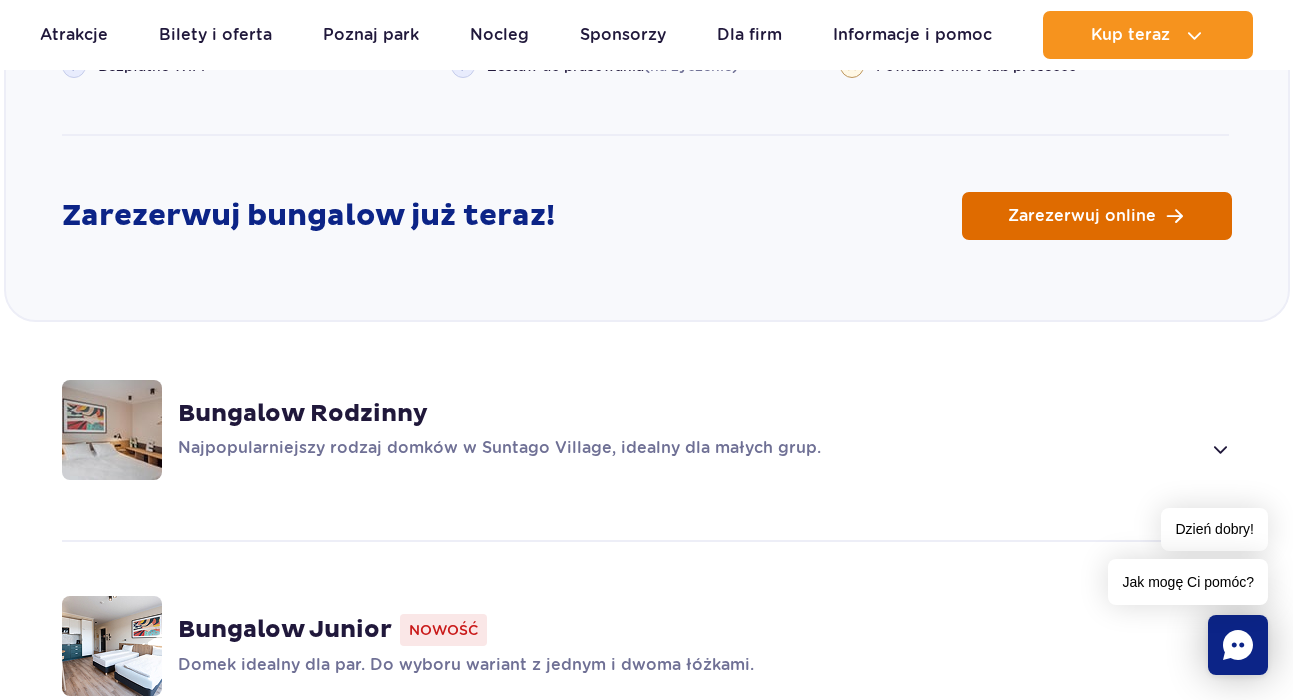 click on "Zarezerwuj online" at bounding box center [1082, 216] 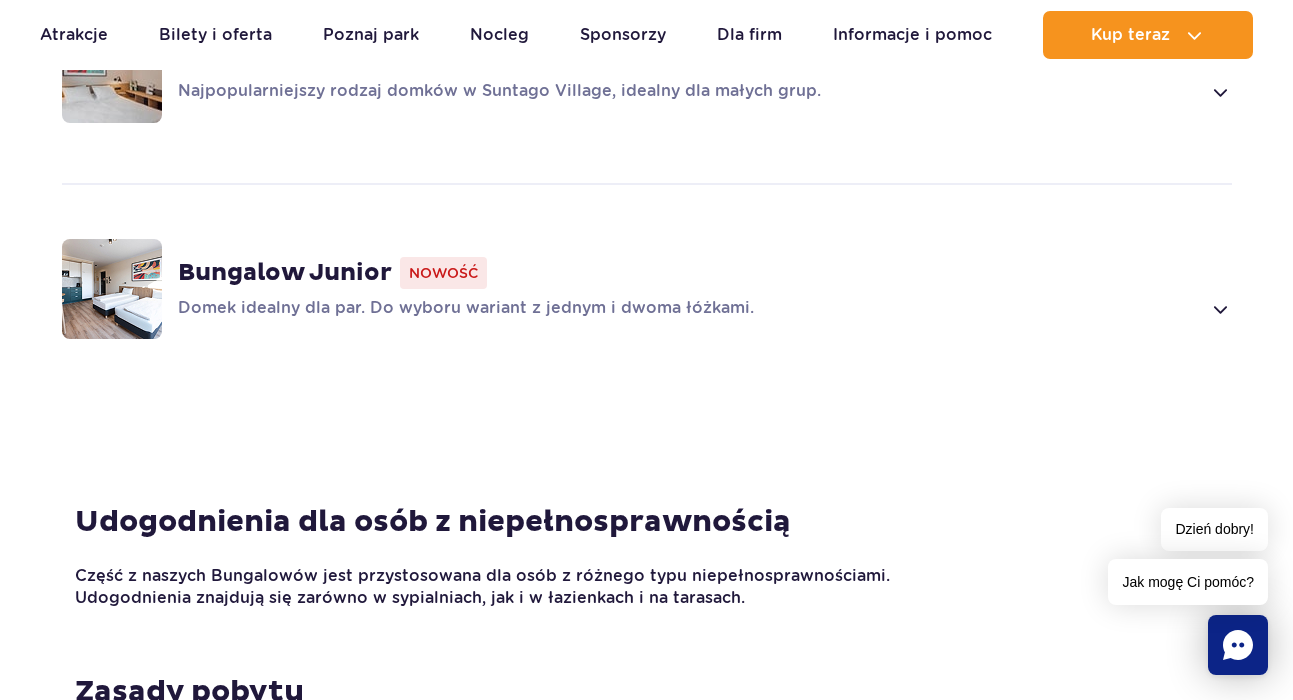 scroll, scrollTop: 2719, scrollLeft: 0, axis: vertical 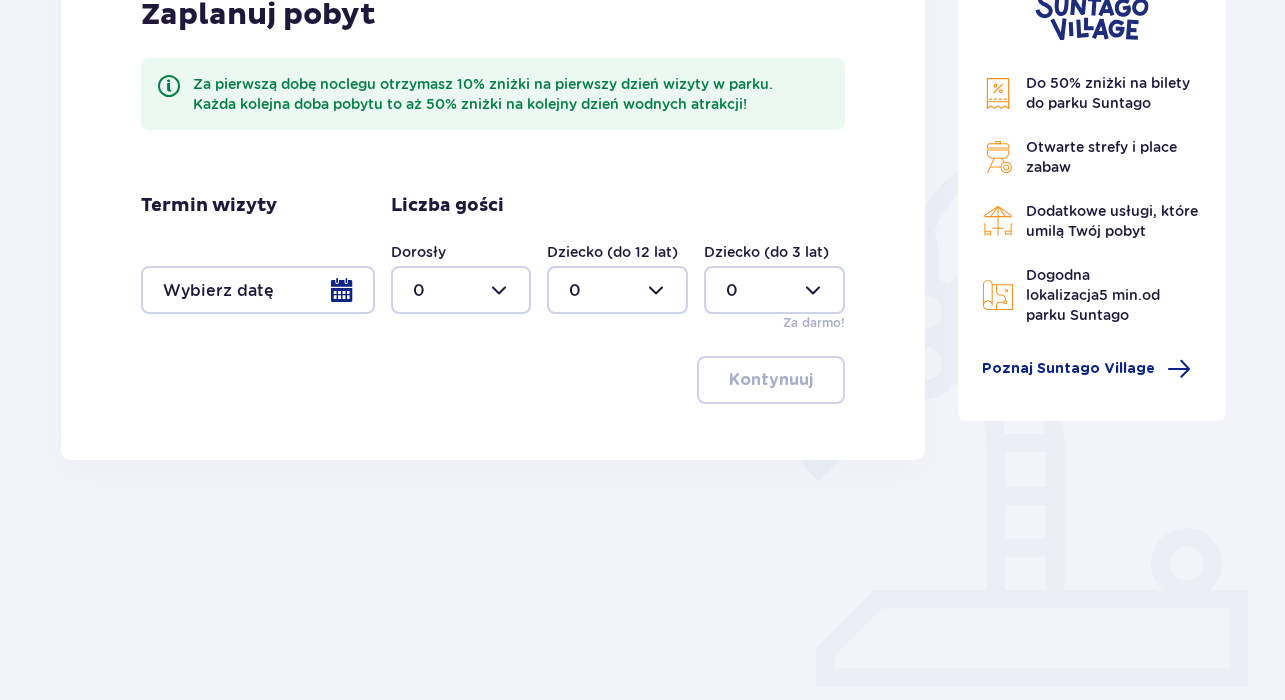 click at bounding box center [461, 290] 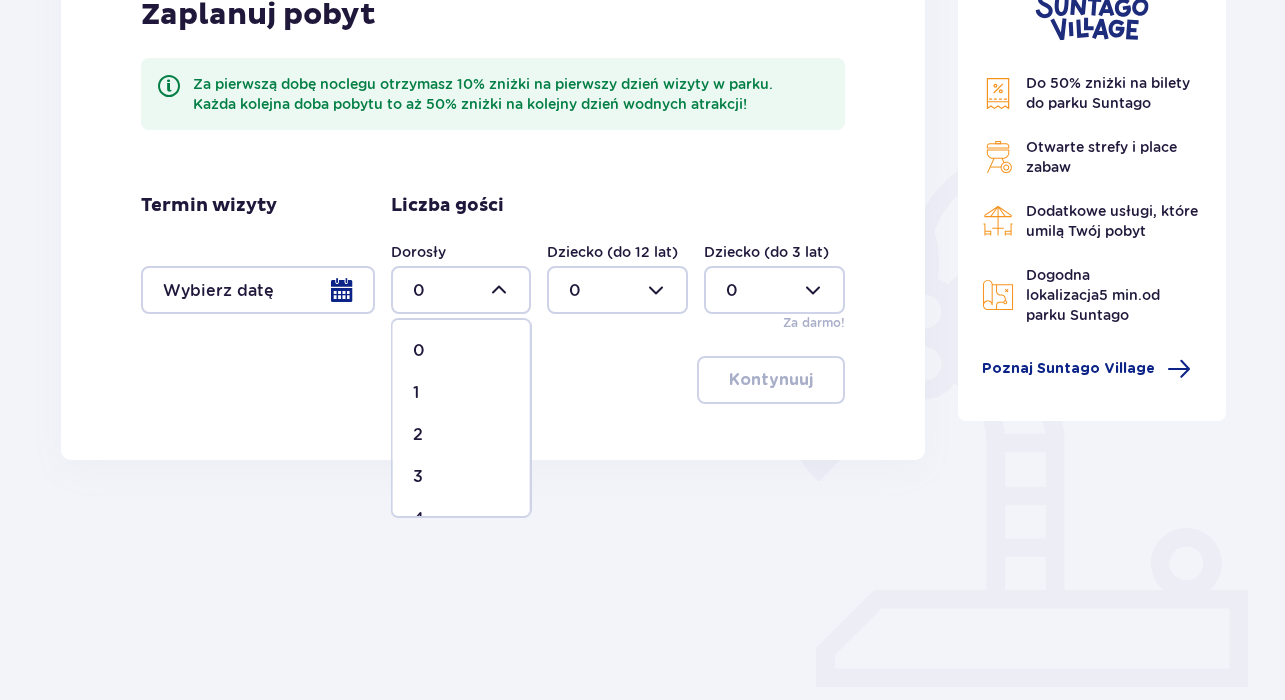 click on "2" at bounding box center (461, 435) 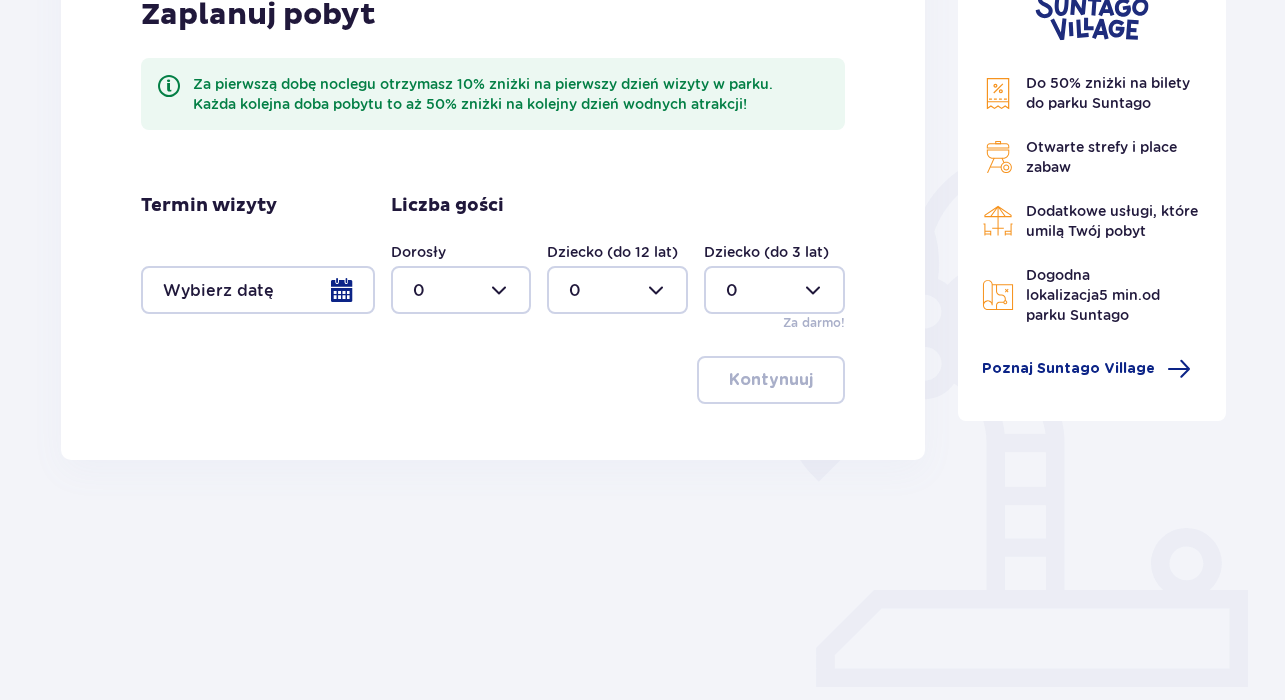 type on "2" 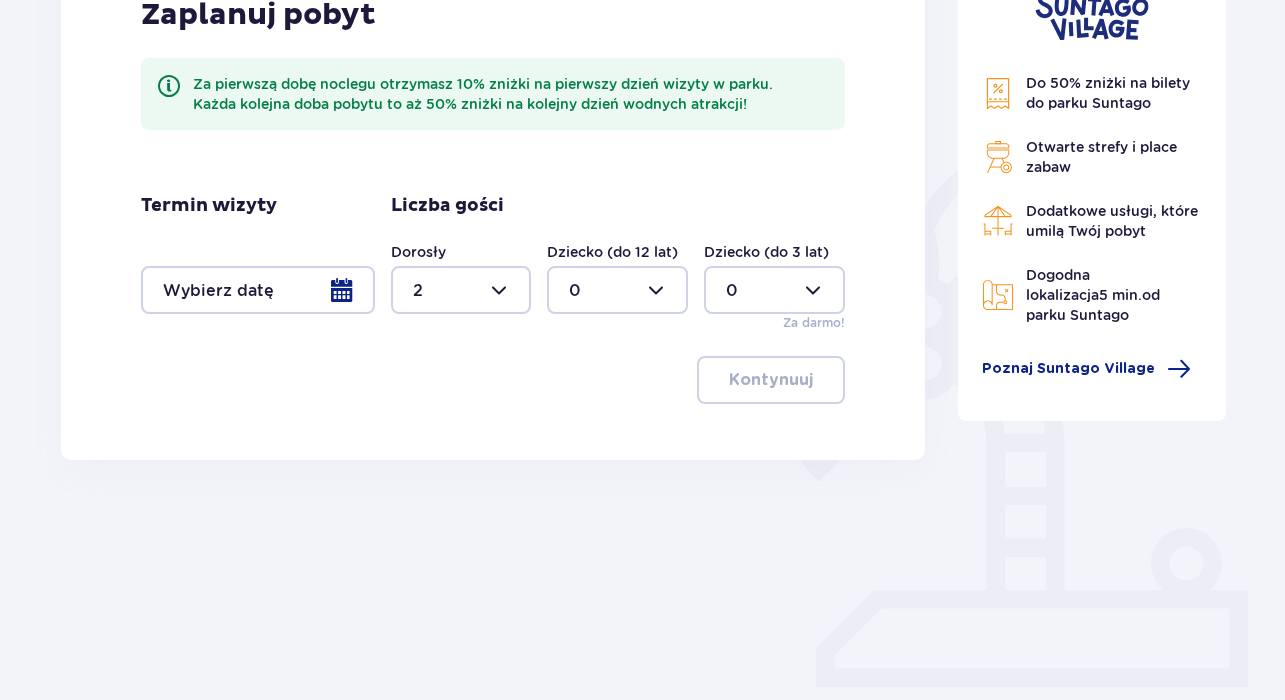 click at bounding box center (258, 290) 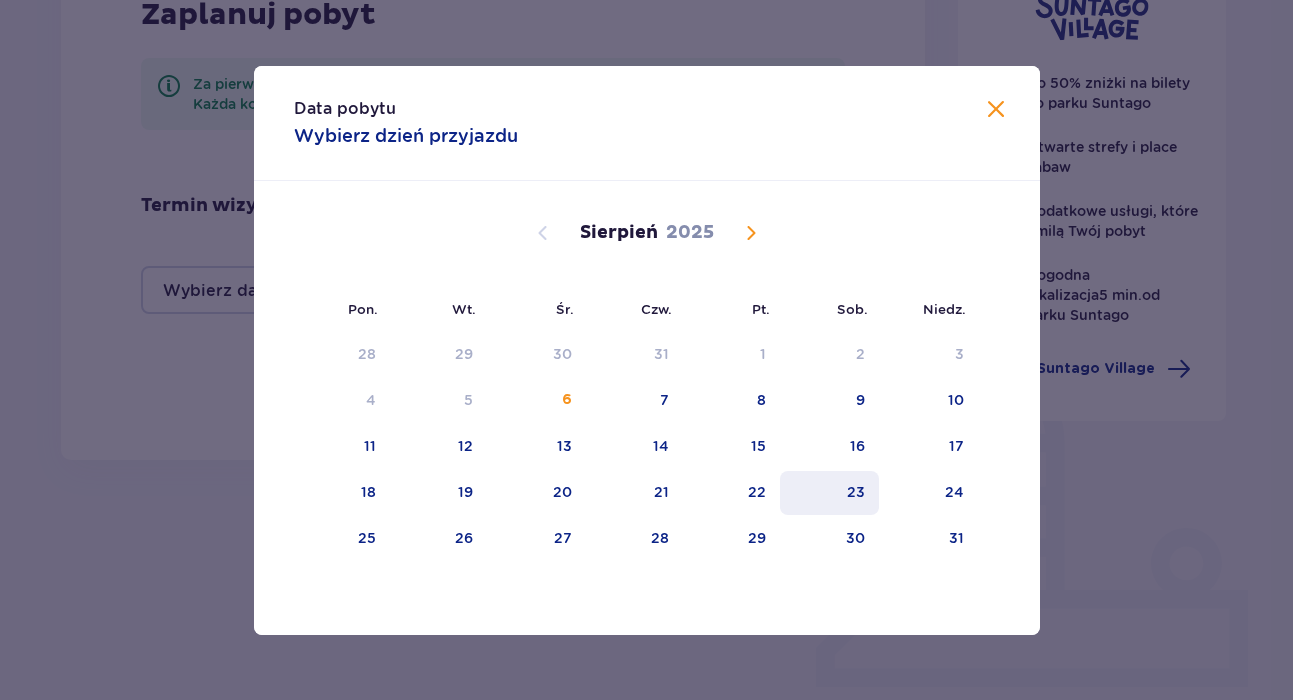 click on "23" at bounding box center [829, 493] 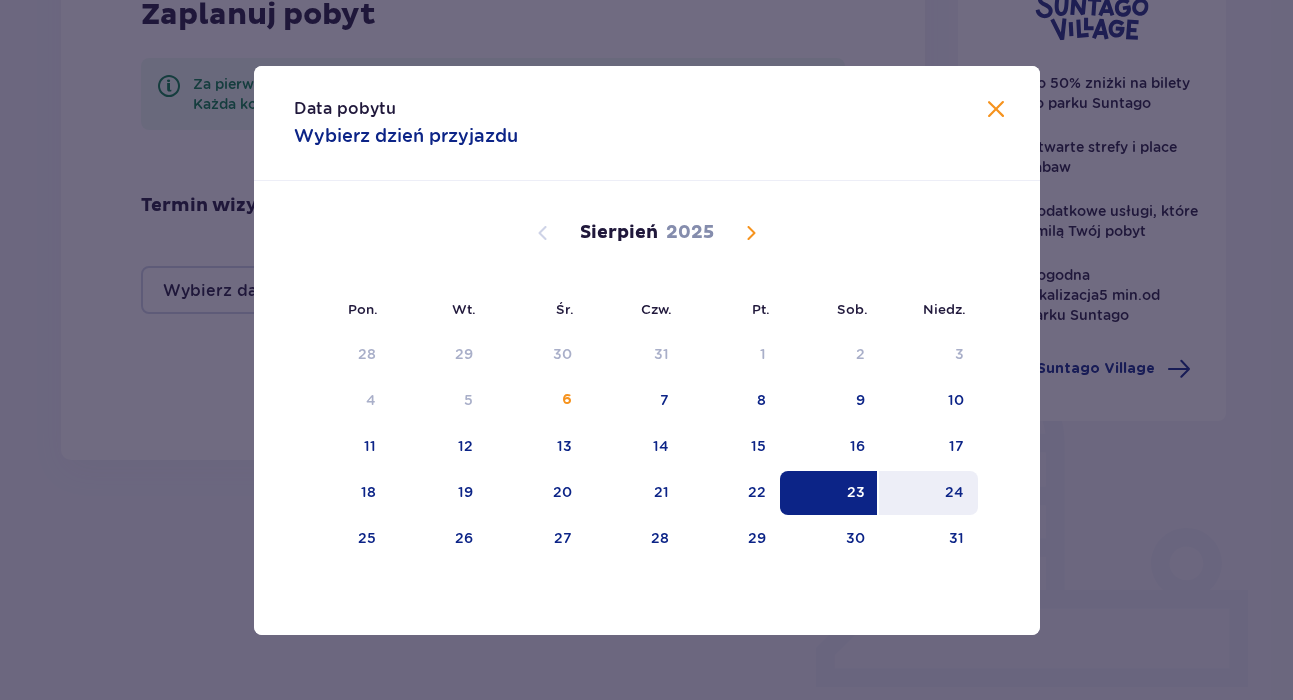 click on "24" at bounding box center (928, 493) 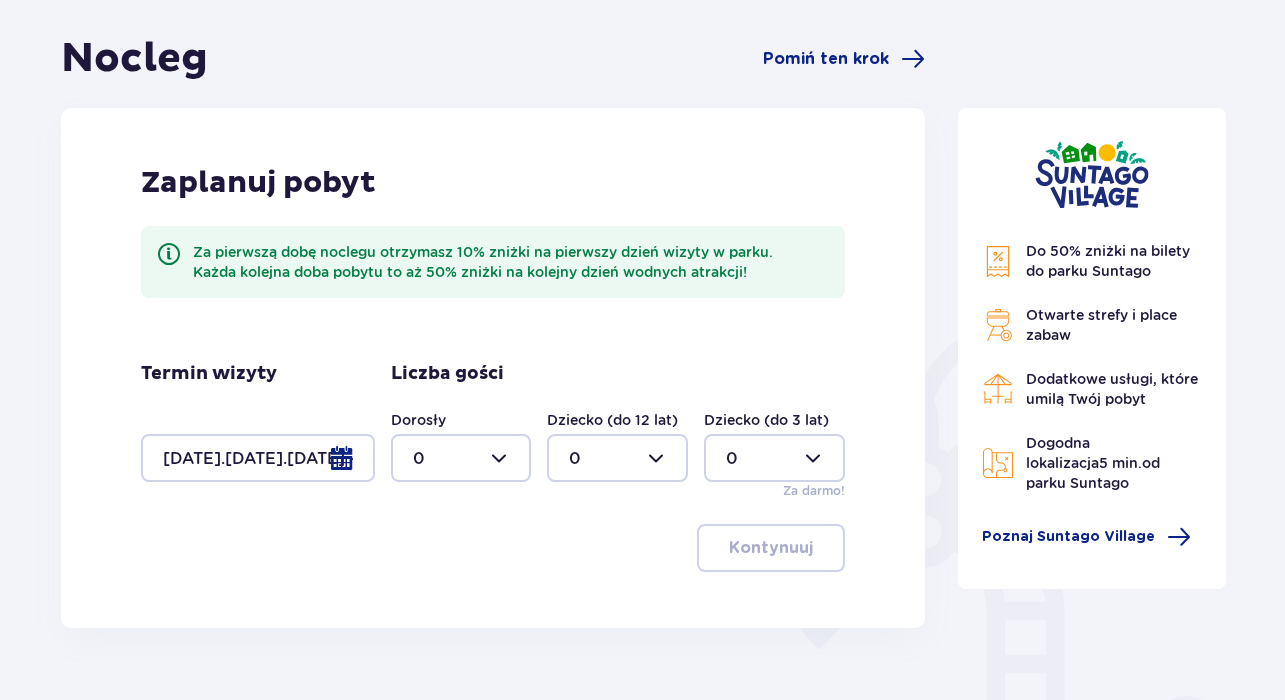 scroll, scrollTop: 197, scrollLeft: 0, axis: vertical 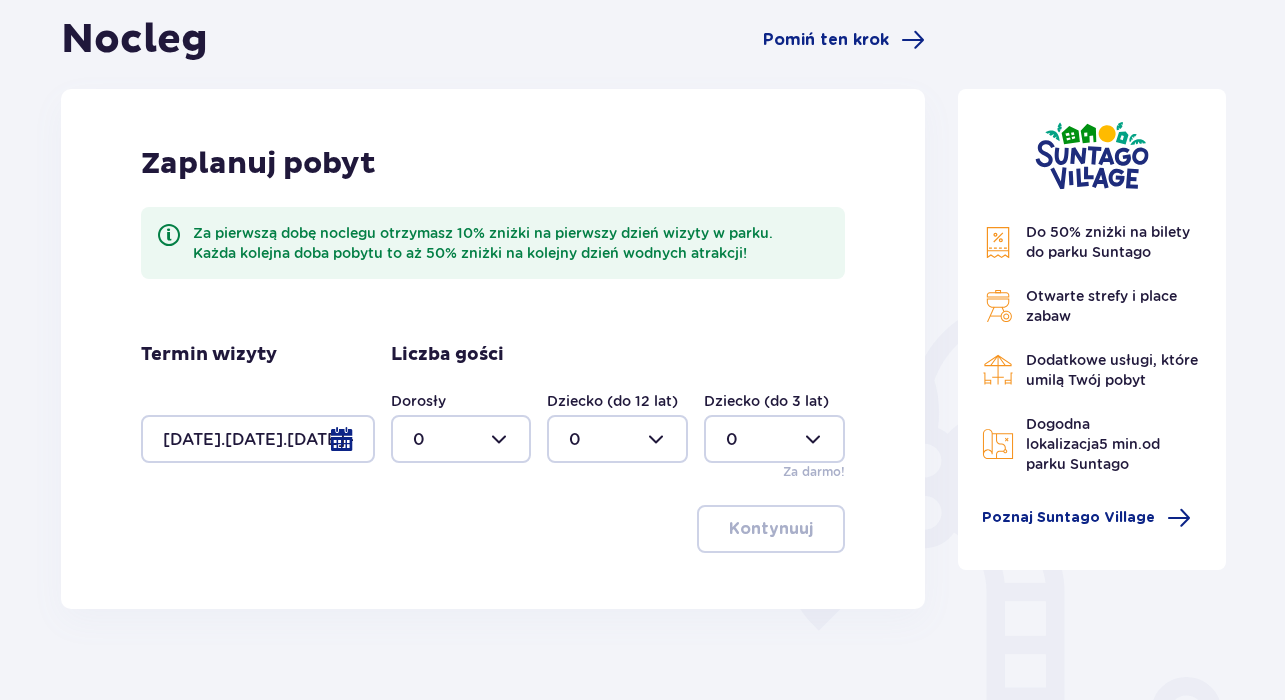 click on "Dorosły   0" at bounding box center (461, 427) 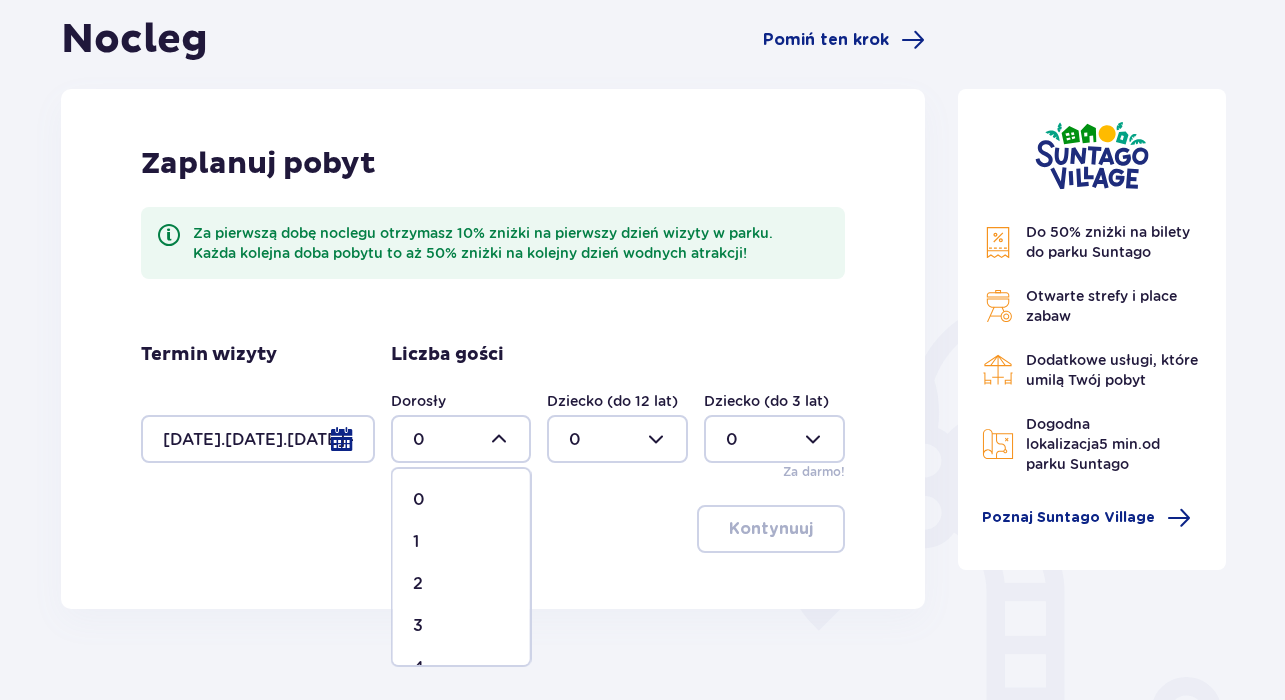 click on "2" at bounding box center [461, 584] 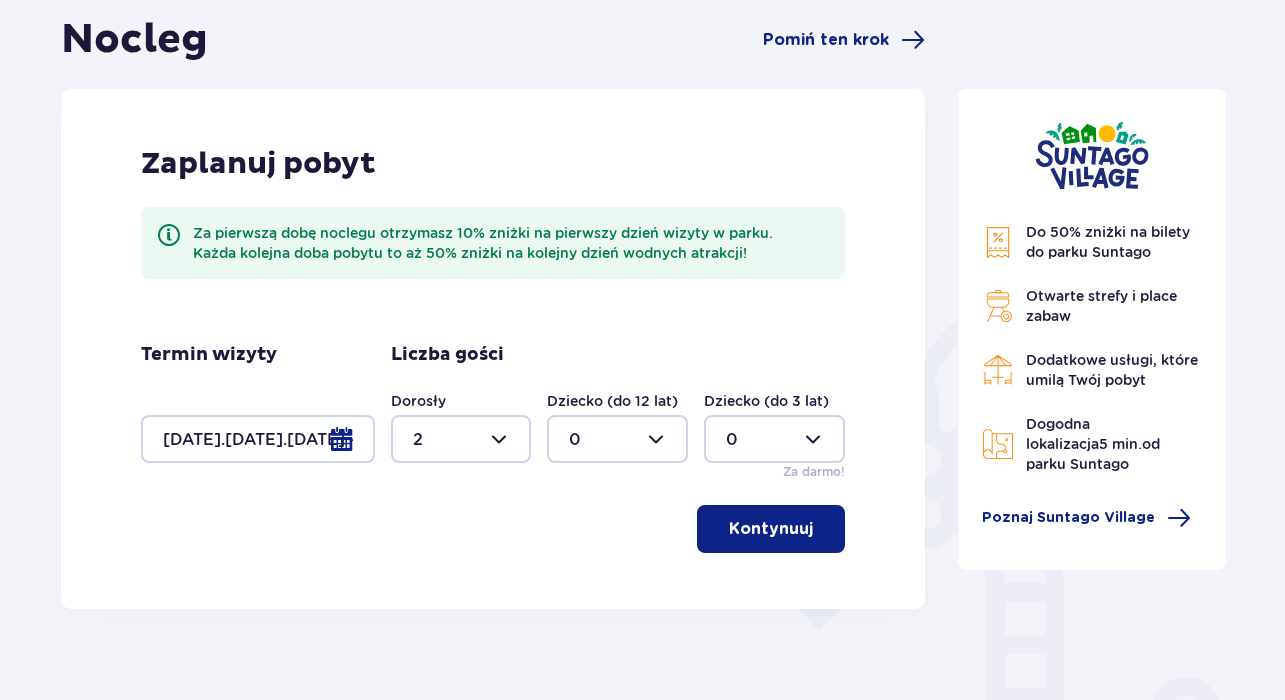 click on "Kontynuuj" at bounding box center (771, 529) 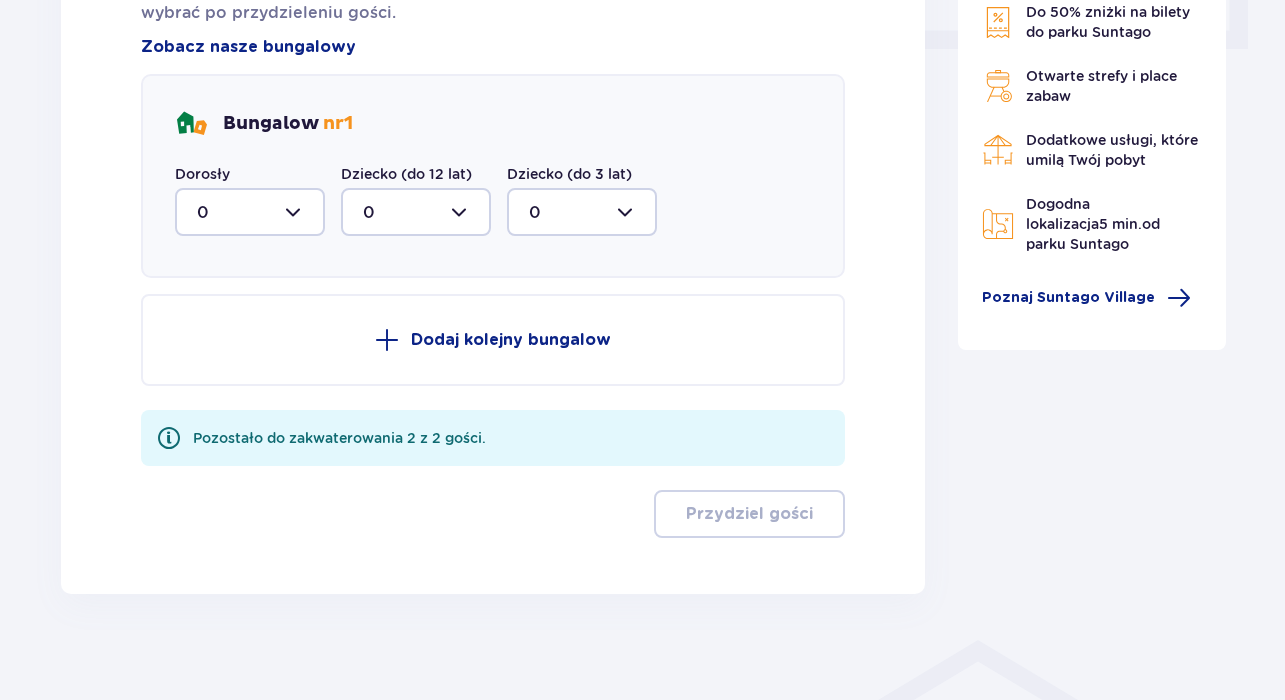 scroll, scrollTop: 850, scrollLeft: 0, axis: vertical 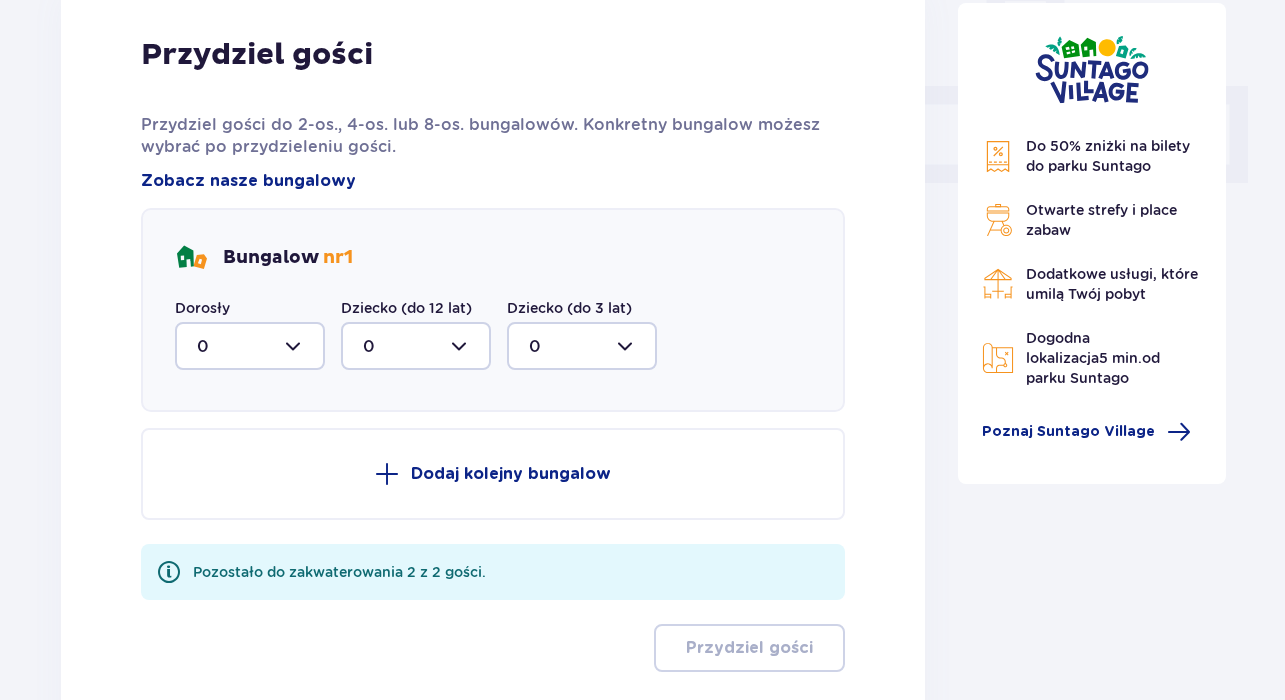 click at bounding box center (250, 346) 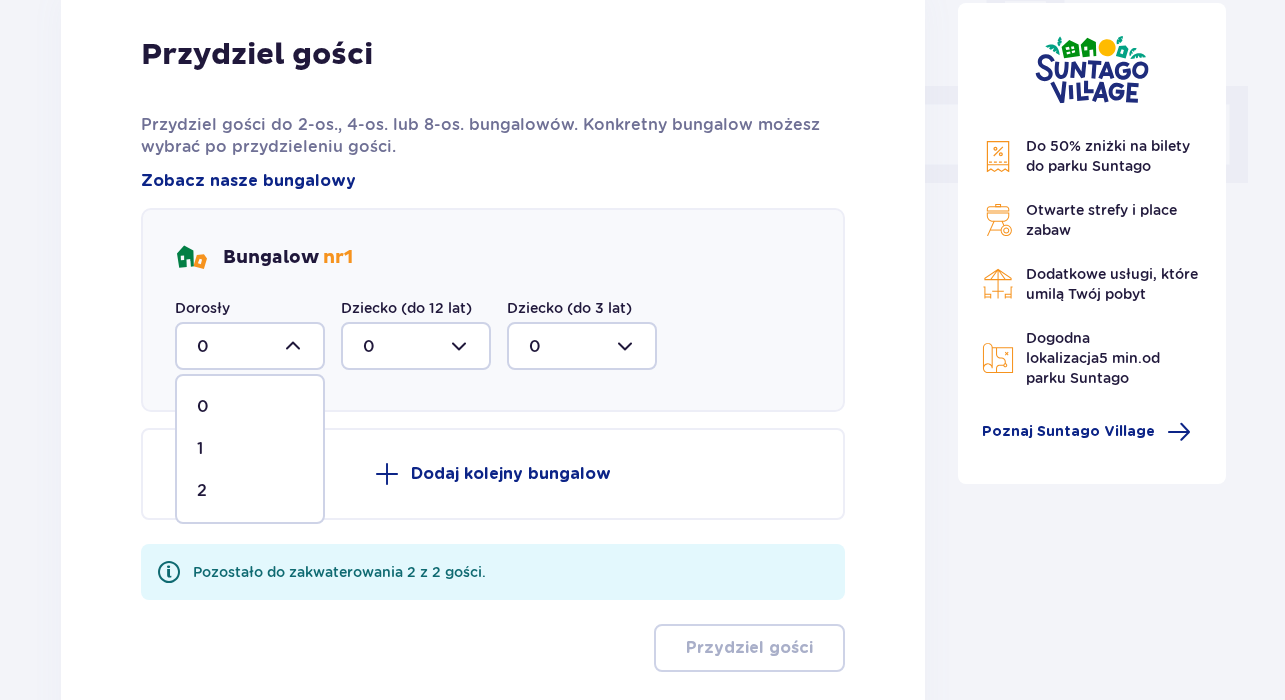 click on "2" at bounding box center (250, 491) 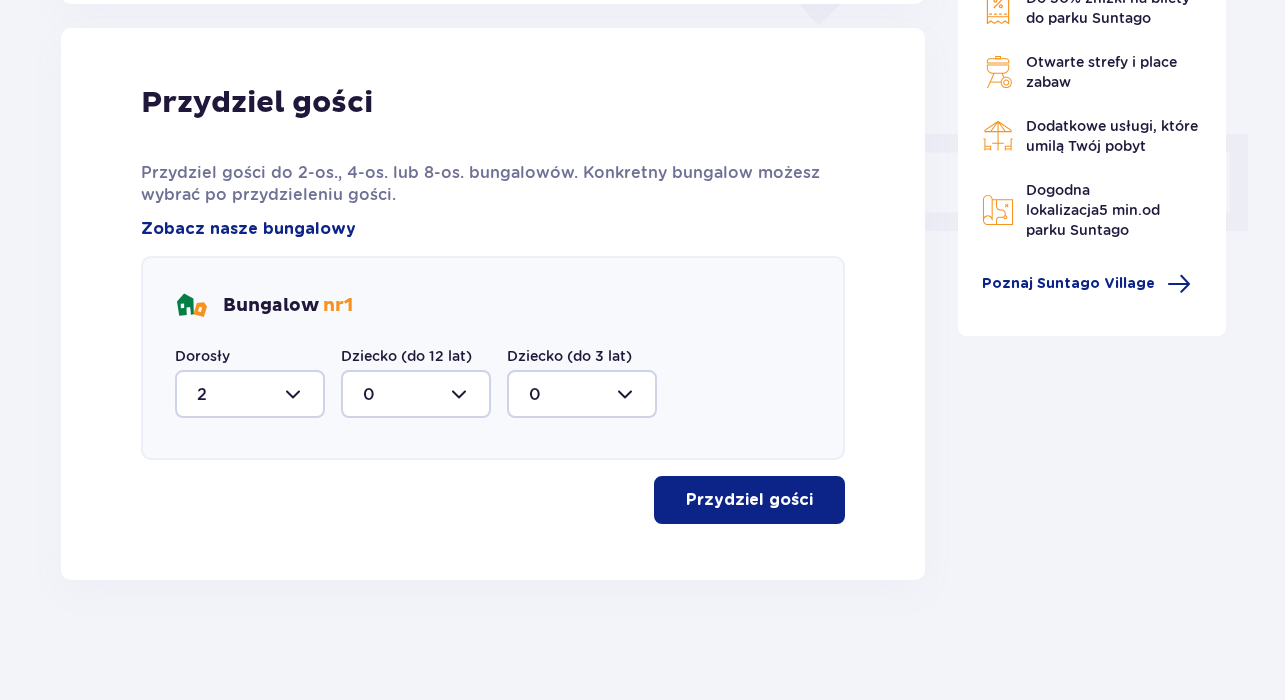 type on "2" 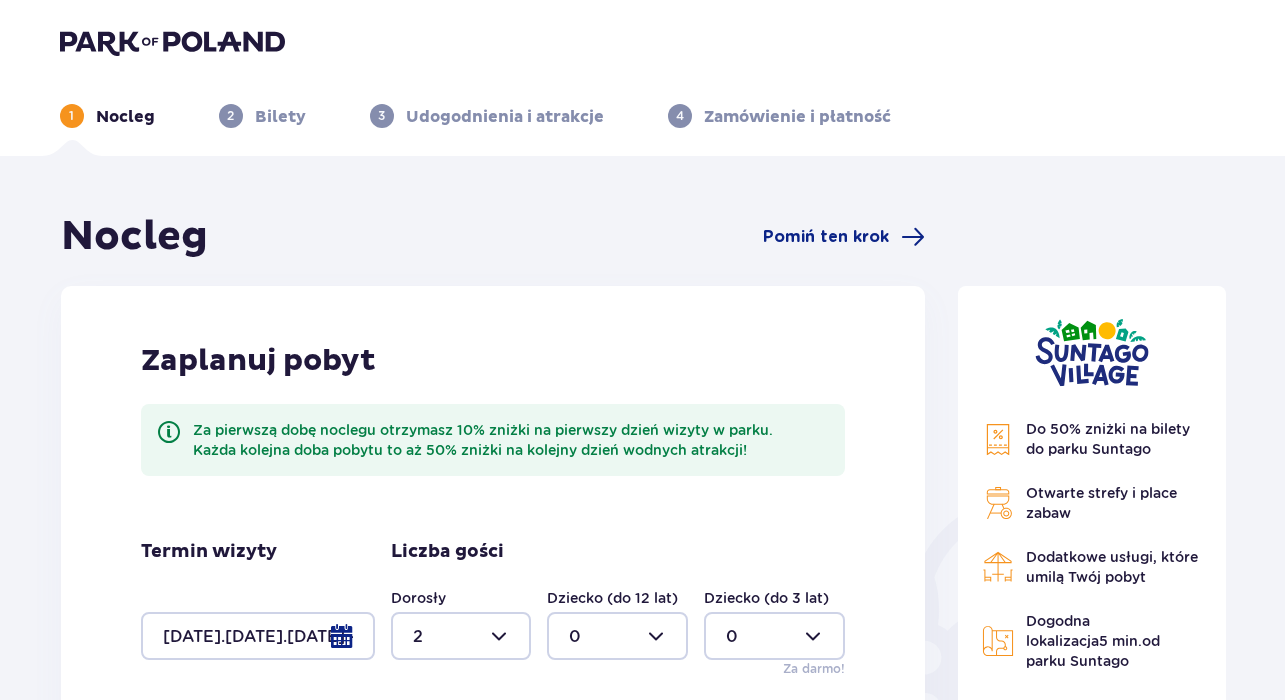 scroll, scrollTop: 0, scrollLeft: 0, axis: both 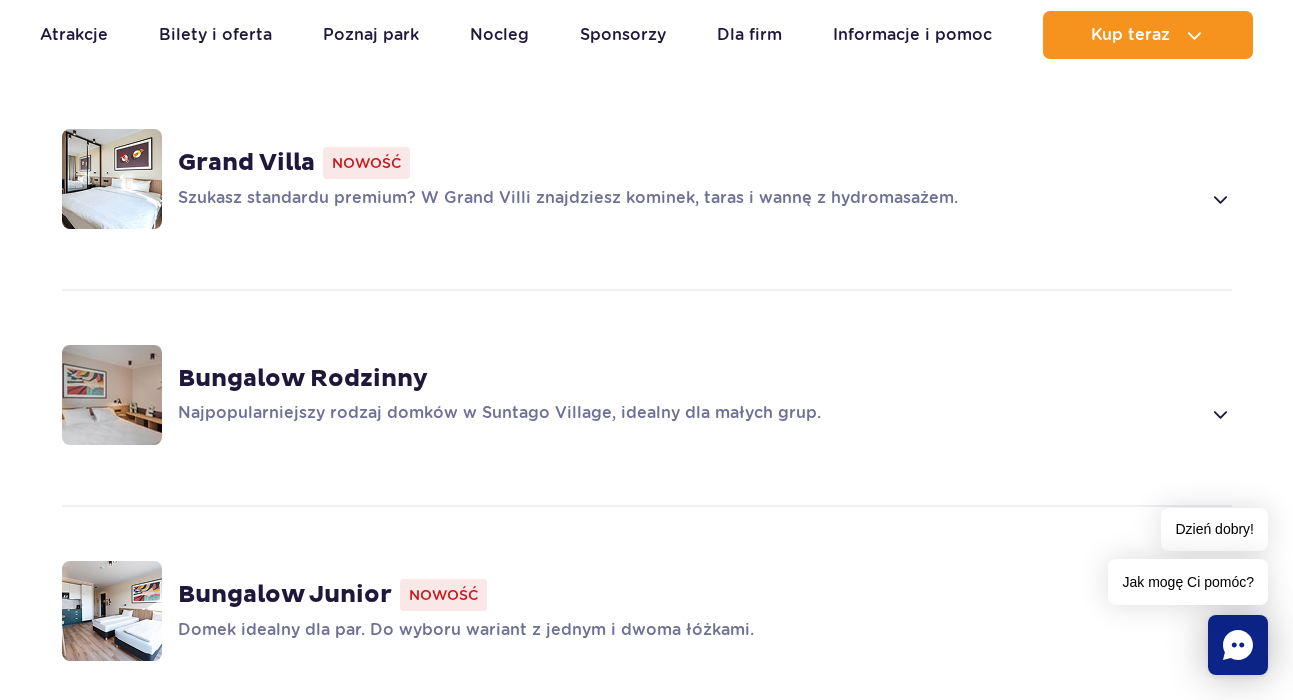 click at bounding box center (1219, 199) 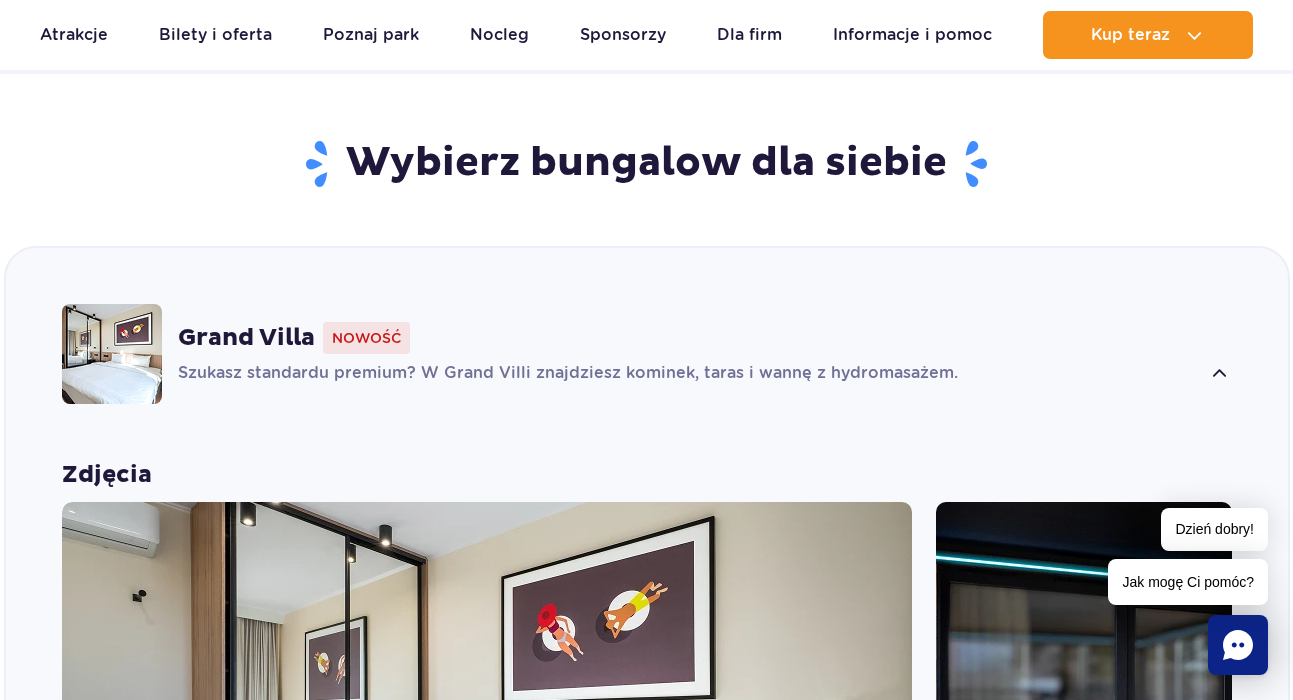 scroll, scrollTop: 1264, scrollLeft: 0, axis: vertical 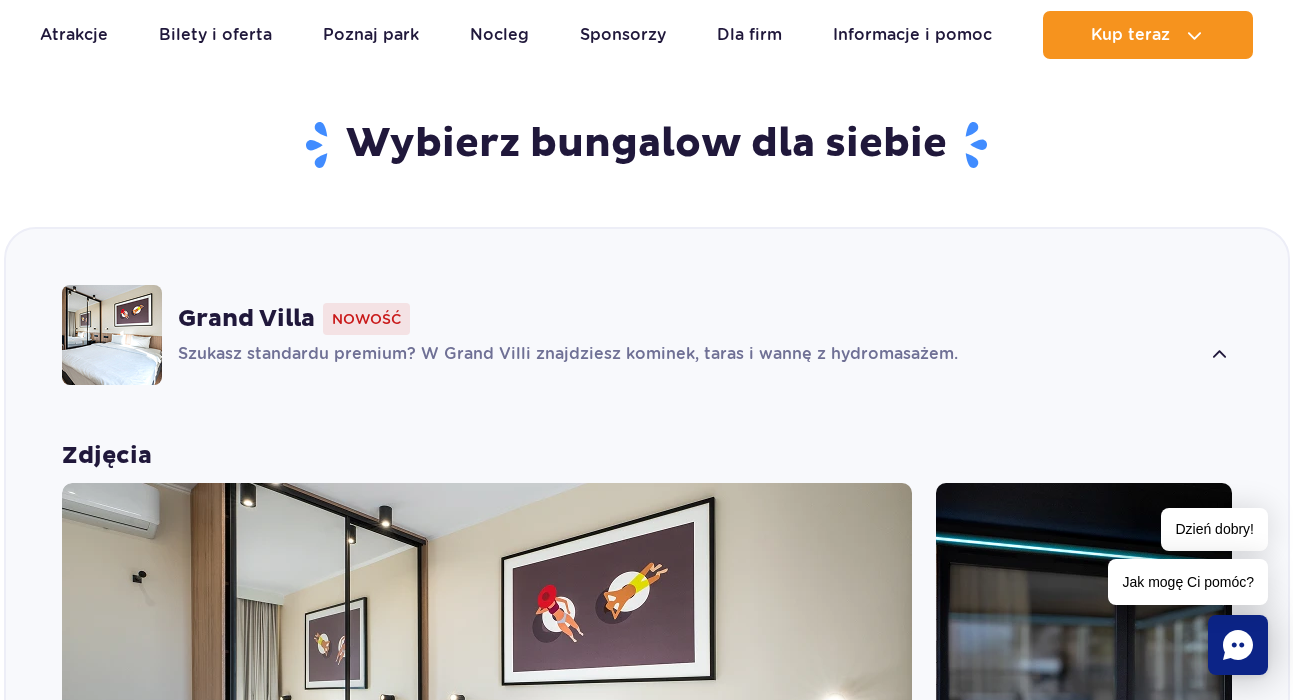 click on "Szukasz standardu premium? W Grand Villi znajdziesz kominek, taras i wannę z hydromasażem." at bounding box center [689, 355] 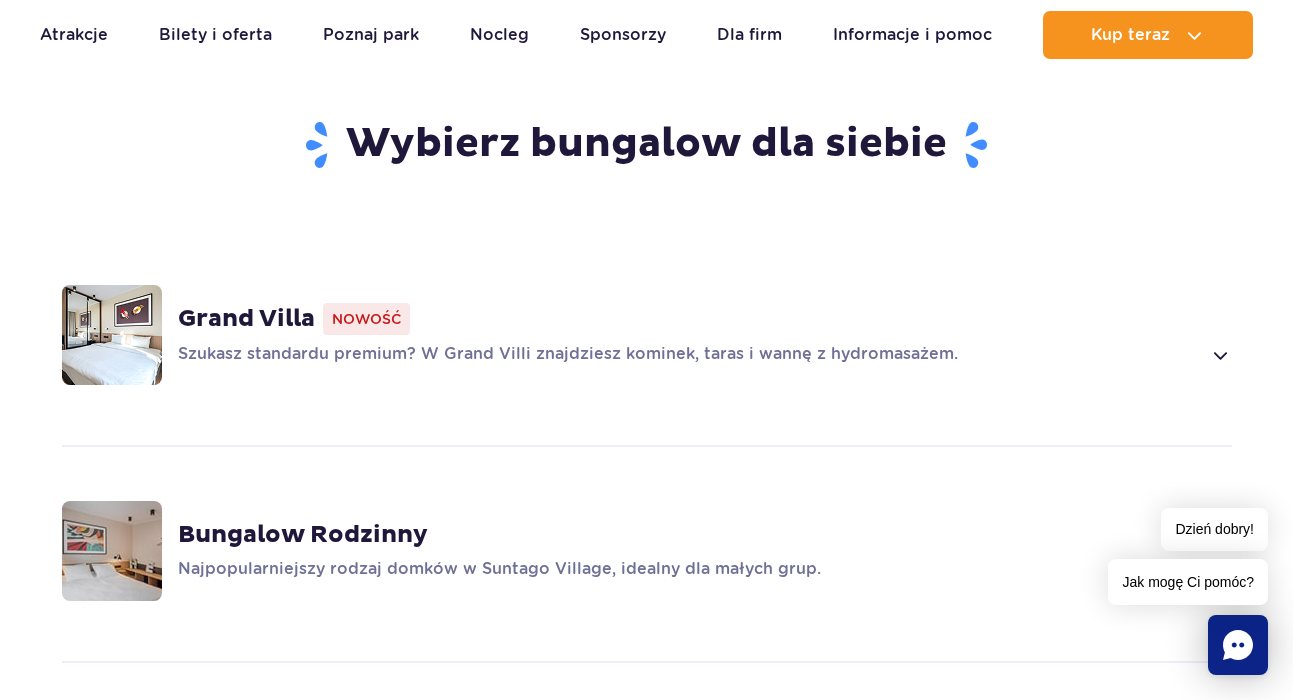 click on "Szukasz standardu premium? W Grand Villi znajdziesz kominek, taras i wannę z hydromasażem." at bounding box center (689, 355) 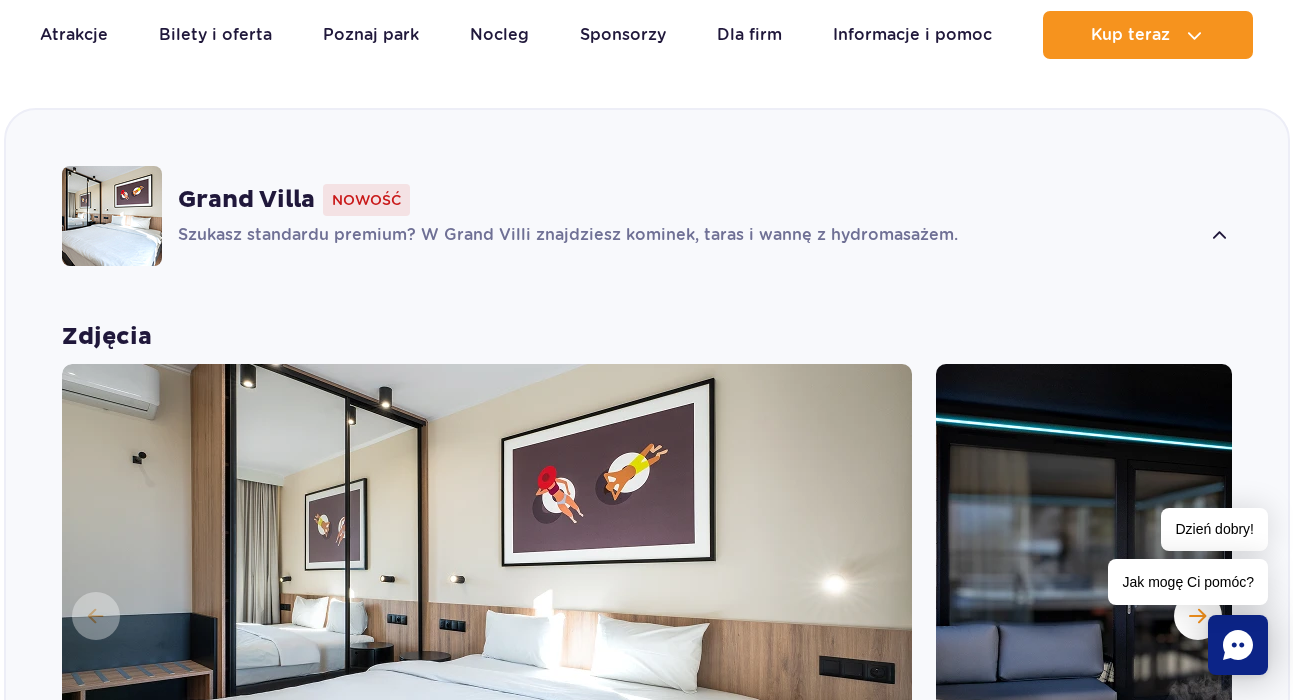 click on "Grand Villa
Nowość
Szukasz standardu premium? W Grand Villi znajdziesz kominek, taras i wannę z hydromasażem.
Zdjęcia" at bounding box center [647, 803] 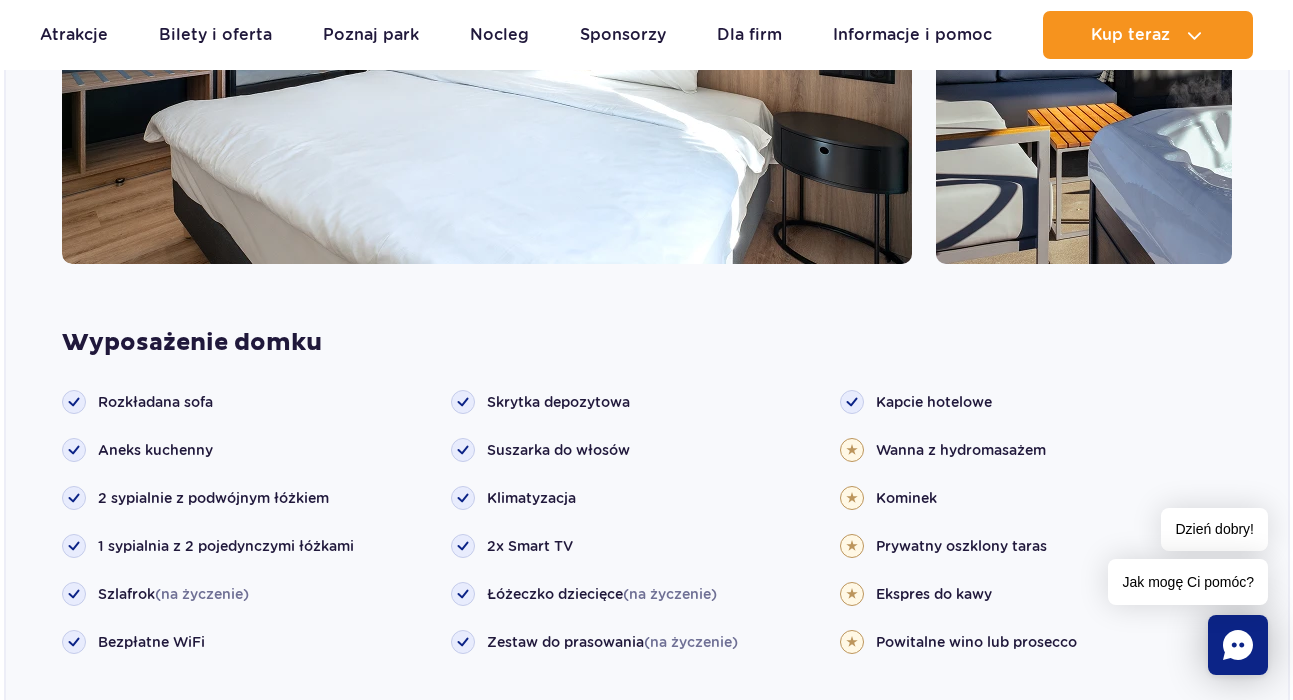 scroll, scrollTop: 1849, scrollLeft: 0, axis: vertical 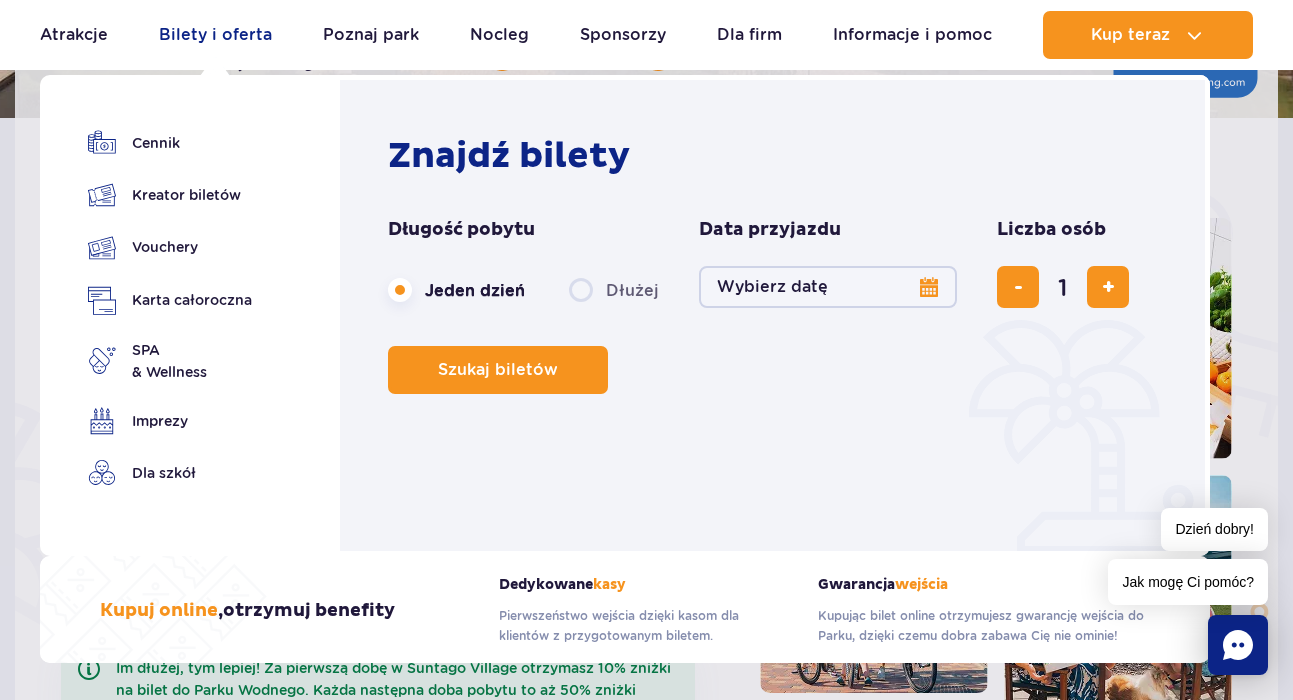 click on "Bilety i oferta" at bounding box center (215, 35) 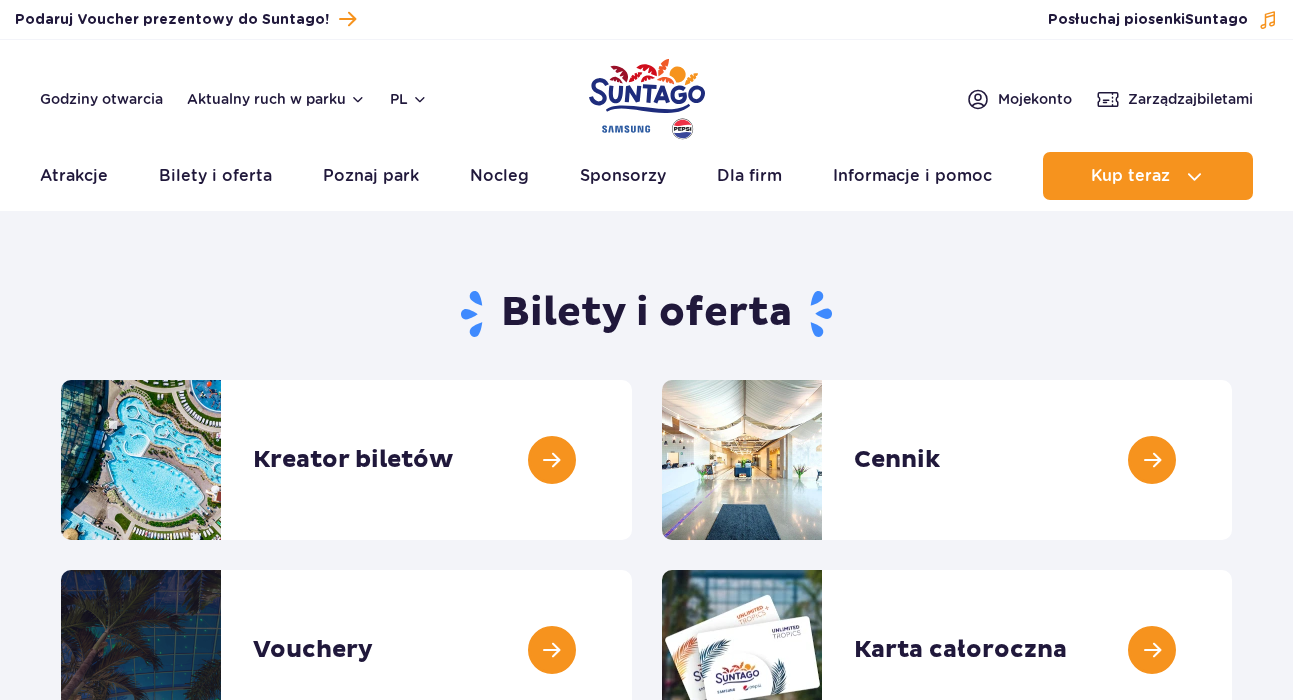 scroll, scrollTop: 0, scrollLeft: 0, axis: both 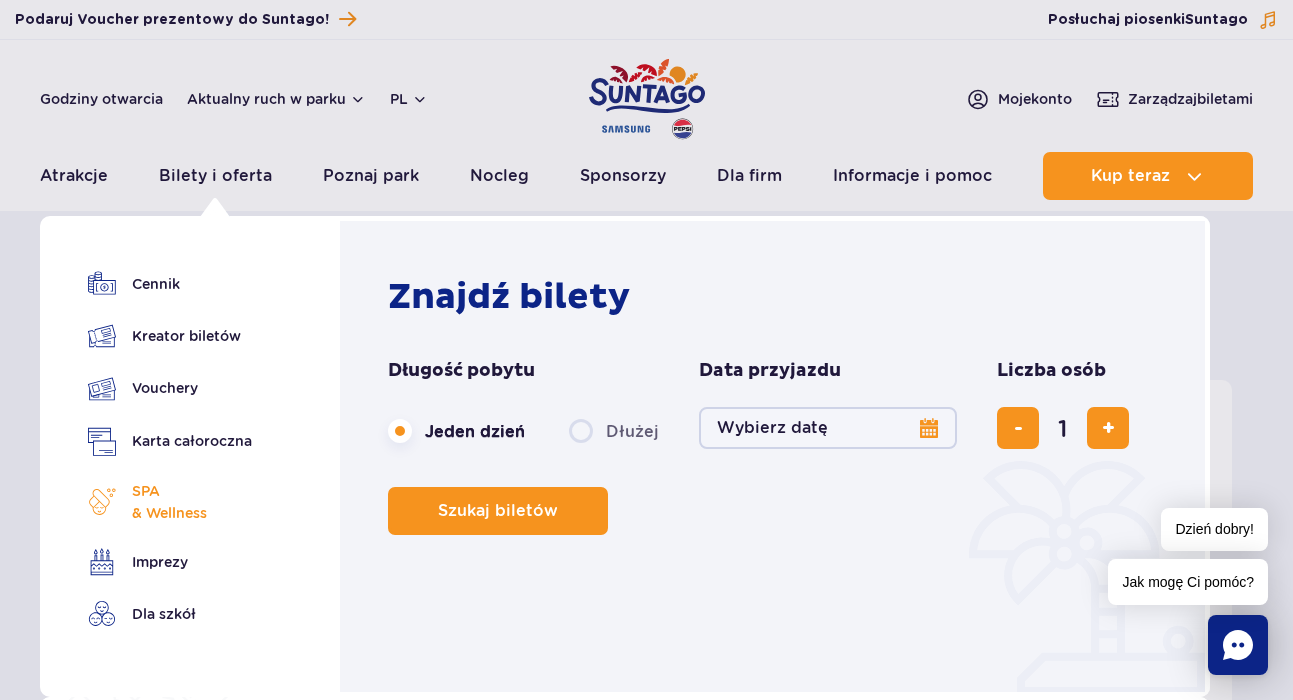 click on "SPA  & Wellness" at bounding box center [169, 502] 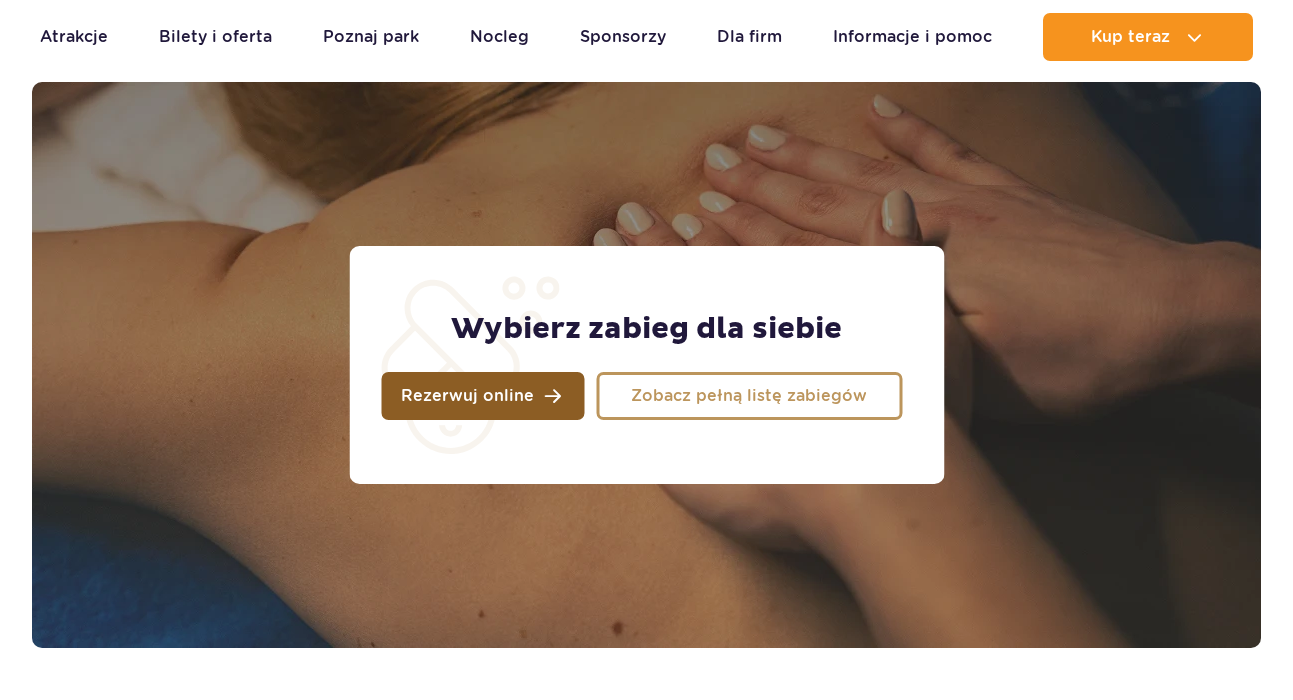 scroll, scrollTop: 1577, scrollLeft: 0, axis: vertical 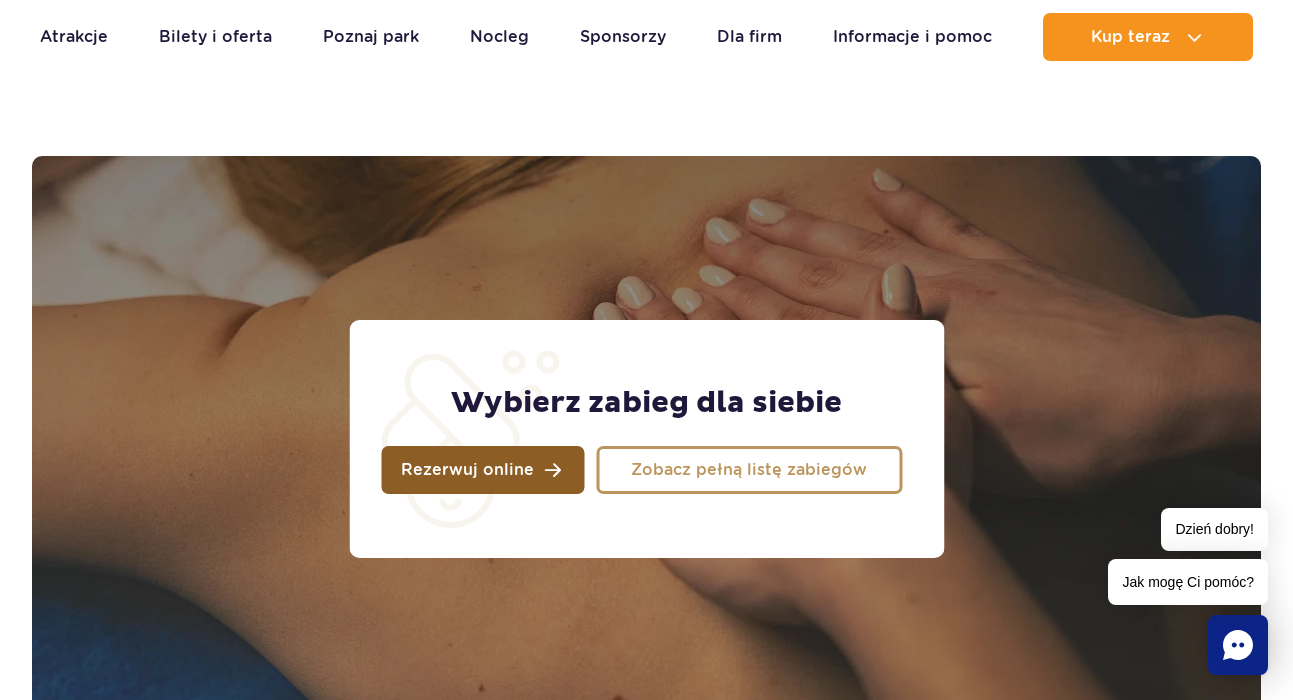 click on "Rezerwuj online" at bounding box center (467, 470) 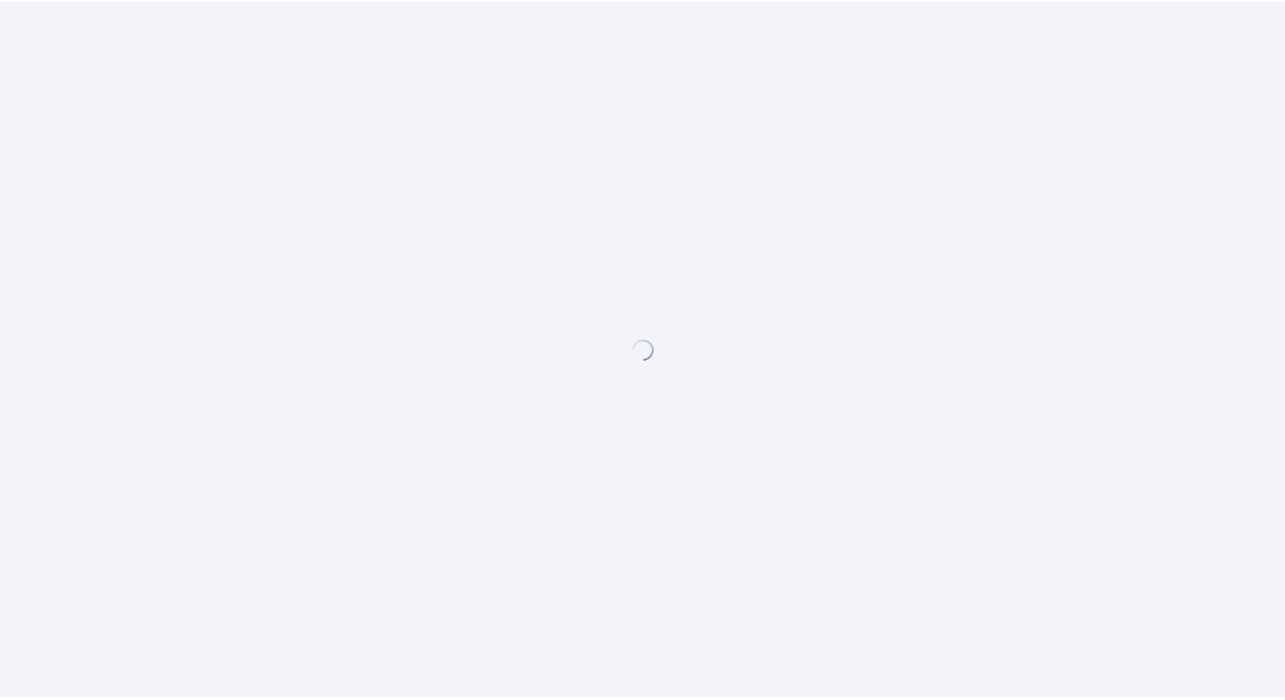 scroll, scrollTop: 0, scrollLeft: 0, axis: both 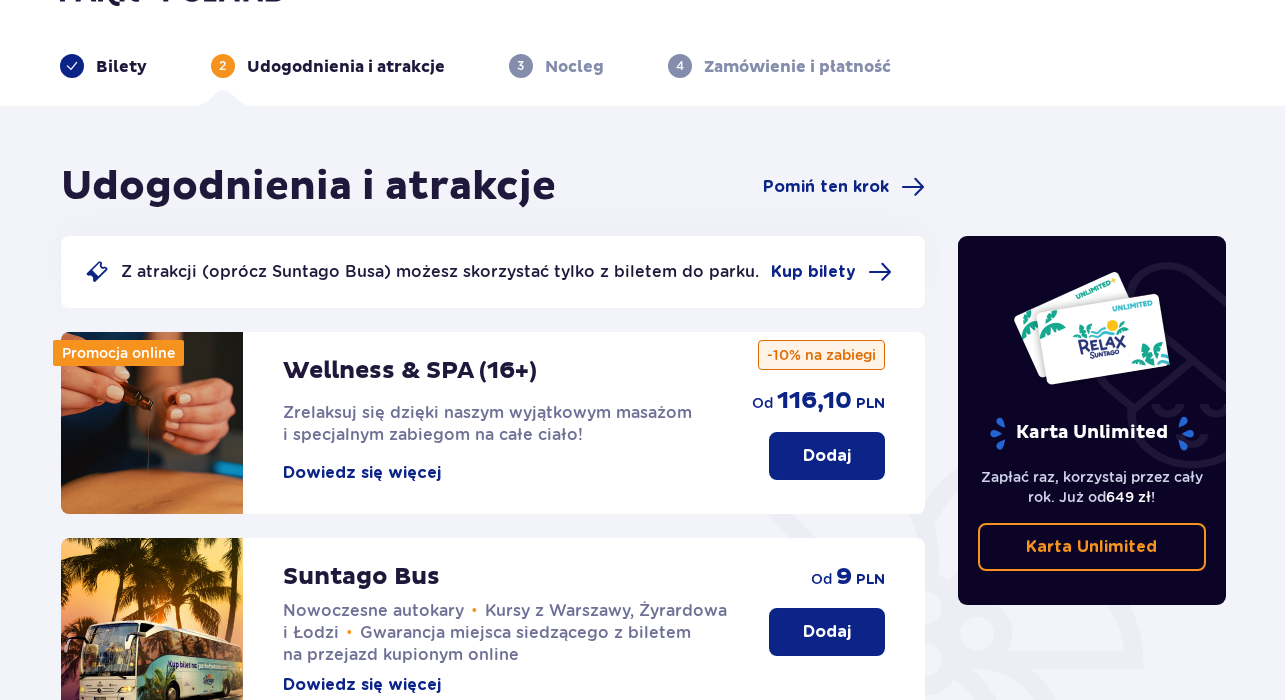 click on "Wellness & SPA (16+) Zrelaksuj się dzięki naszym wyjątkowym masażom i specjalnym zabiegom na całe ciało! Dowiedz się więcej" at bounding box center (498, 408) 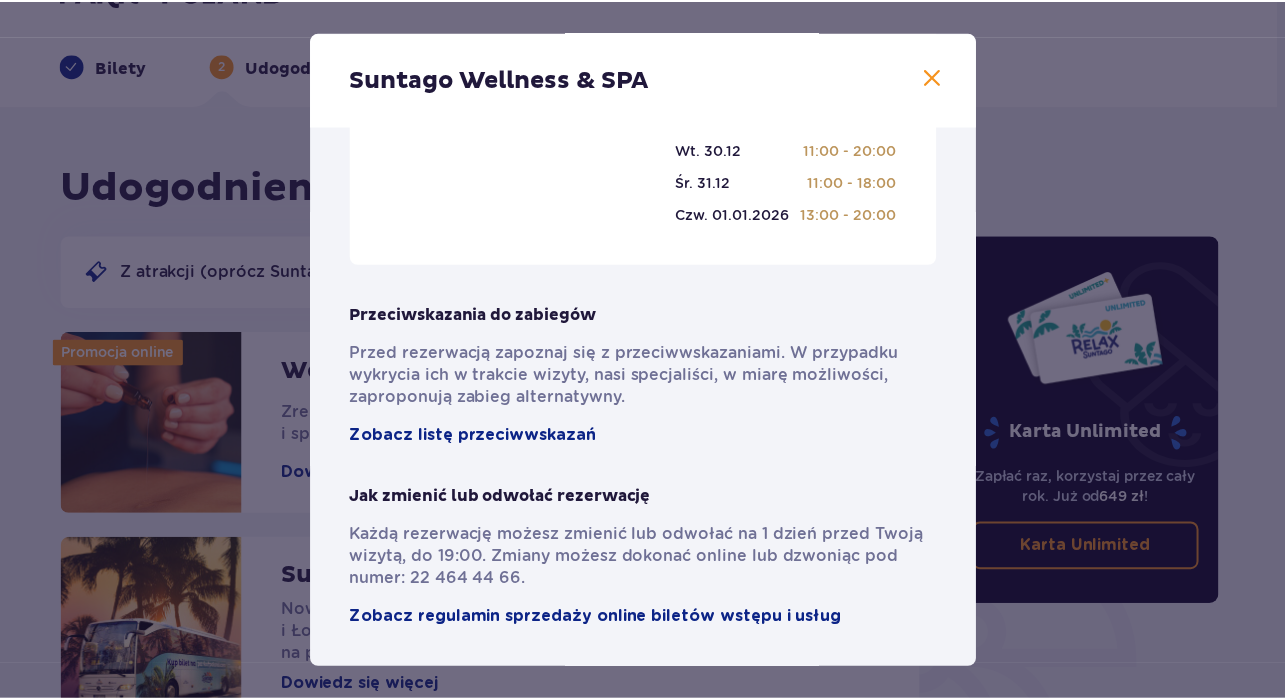 scroll, scrollTop: 1378, scrollLeft: 0, axis: vertical 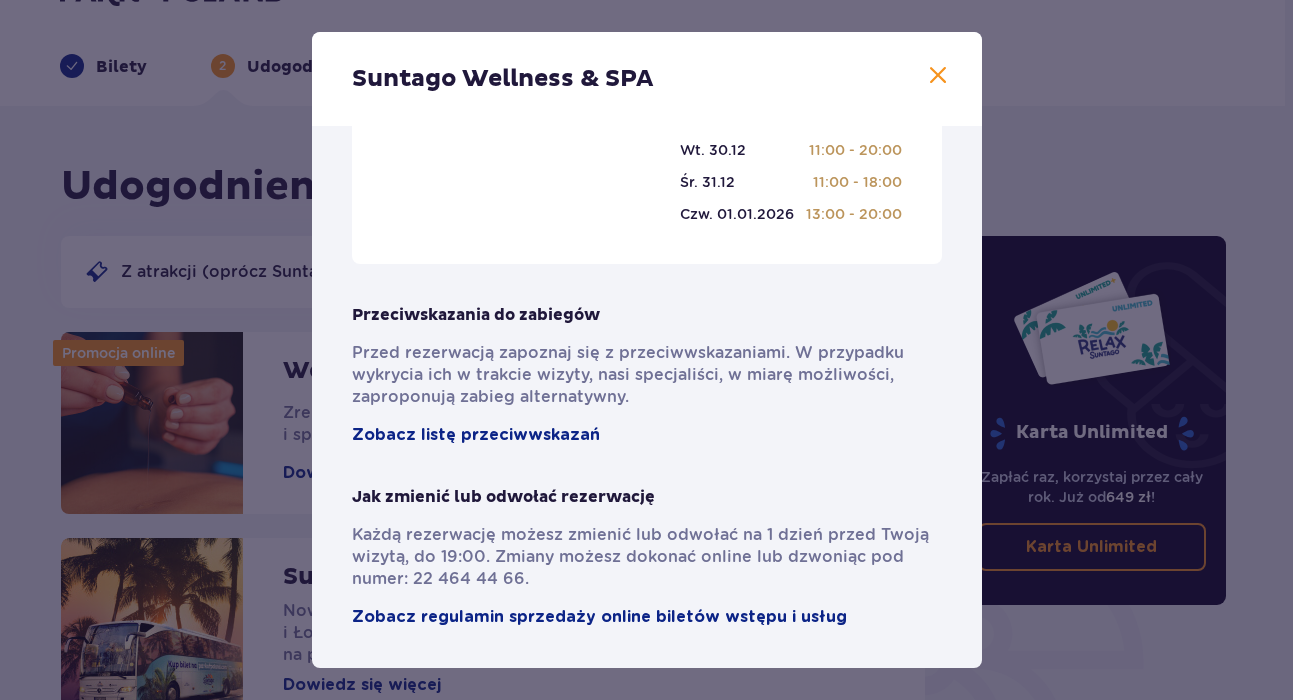click on "Suntago Wellness & SPA" at bounding box center [647, 79] 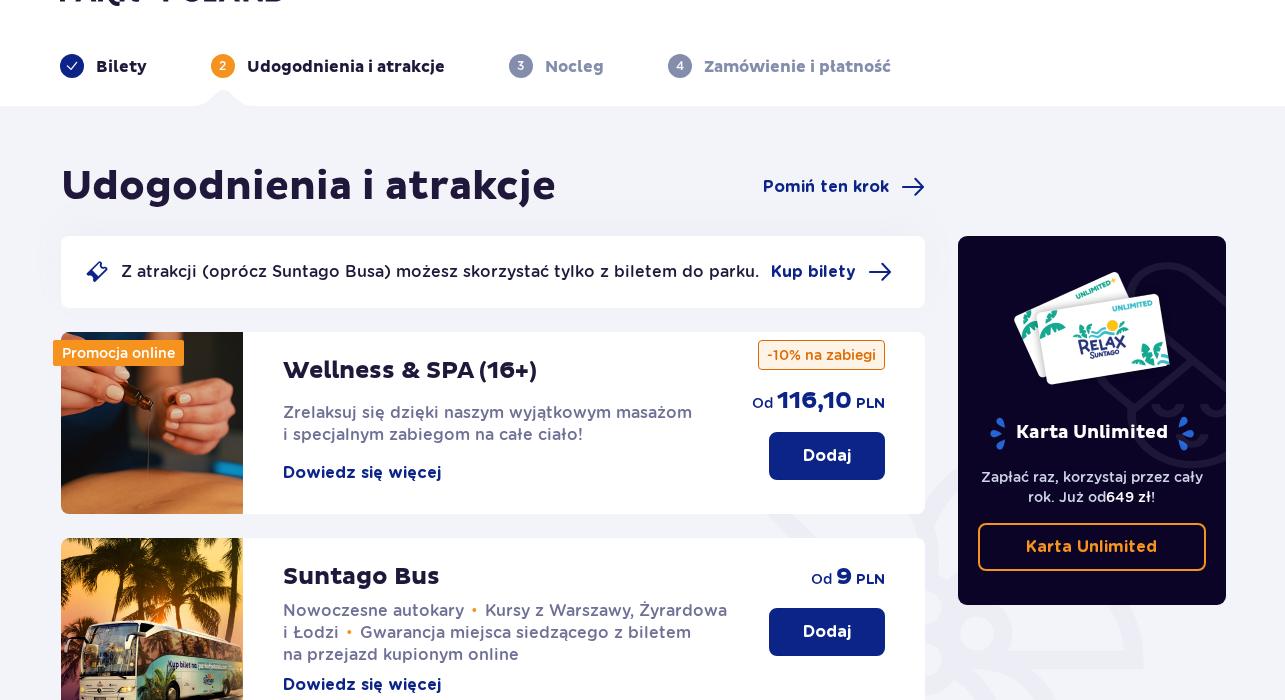 click on "Dodaj" at bounding box center [827, 456] 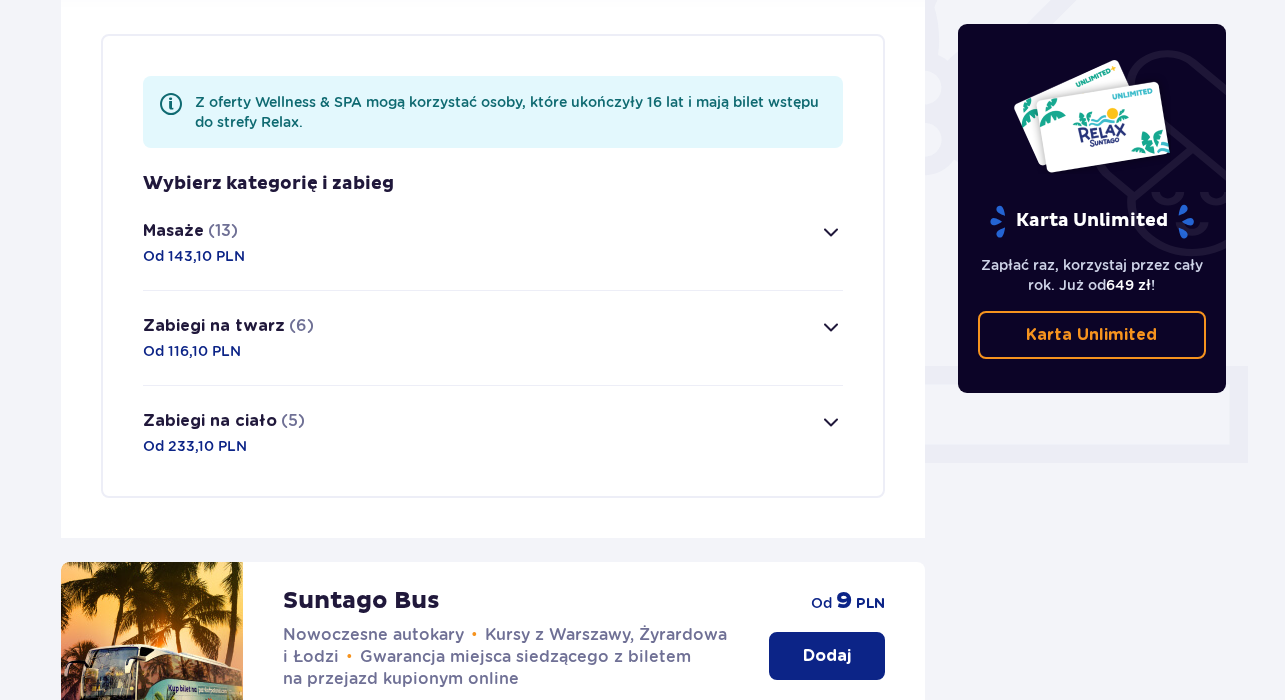 scroll, scrollTop: 553, scrollLeft: 0, axis: vertical 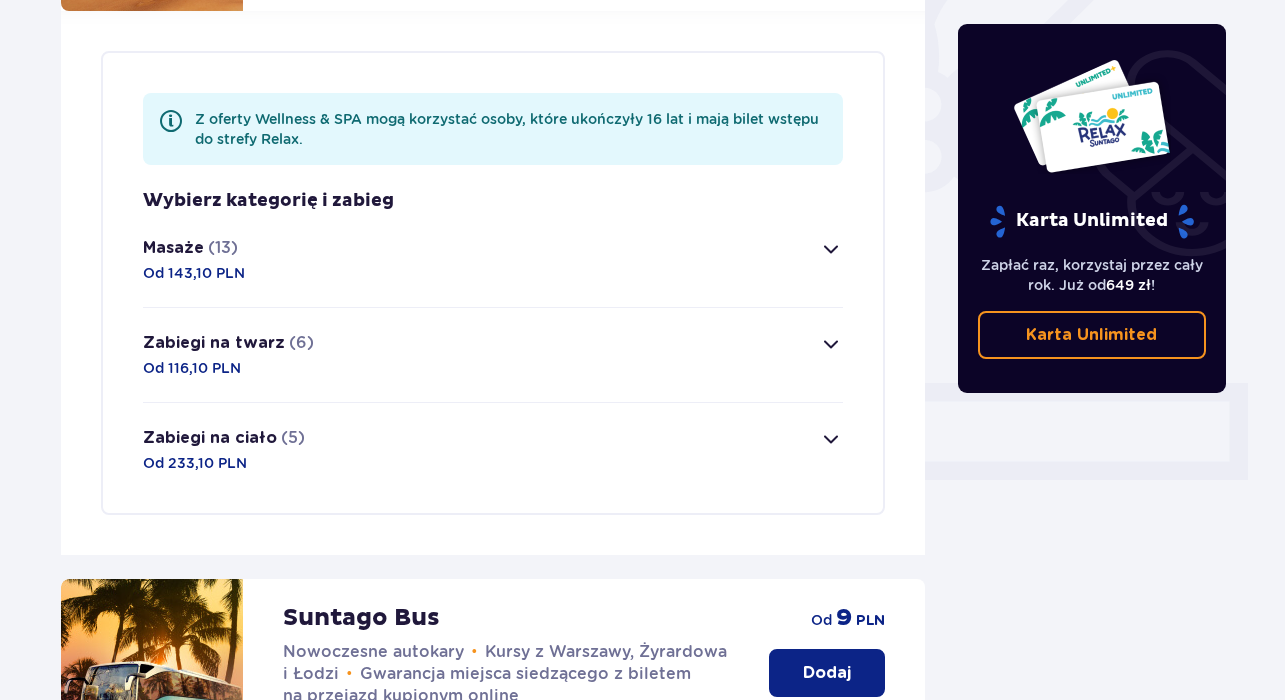 click on "Z oferty Wellness & SPA mogą korzystać osoby, które ukończyły [AGE] lat i mają bilet wstępu do strefy Relax. Wybierz kategorię i zabieg Masaże (13) Od 143,10 PLN Masaż Suntago To nasz autorski masaż, wywodzący się z Karaibów. Głęboko relaksuje całe ciało. Wykonujemy go na ciepłym maśle shea. Specjalne ruchy masażu - dopasowane do rytmu oddechu i bicia serca - uwolnią napięcia i rozluźnią mięśnie. Zobacz szczegóły 369 PLN 332,10 PLN 45 min Cena regularna: 369 PLN Najniższa cena z 30 dni przed wprowadzeniem obniżki: 295,20 PLN Masaż Jamango To nasz autorski energetyzujący masaż całego ciała wykonywany na ciepłym oleju aromatycznym. Doskonale zmniejsza napięcie mięśniowe poprzez zawarte elementy masażu powięziowego. Zobacz szczegóły 369 PLN 332,10 PLN 45 min Cena regularna: 369 PLN Najniższa cena z 30 dni przed wprowadzeniem obniżki: 295,20 PLN Masaż twarzy Kobido Zobacz szczegóły 409 PLN 368,10 PLN 50 min Cena regularna: 409 PLN Masaż klasyczny 239 PLN od" at bounding box center (493, 283) 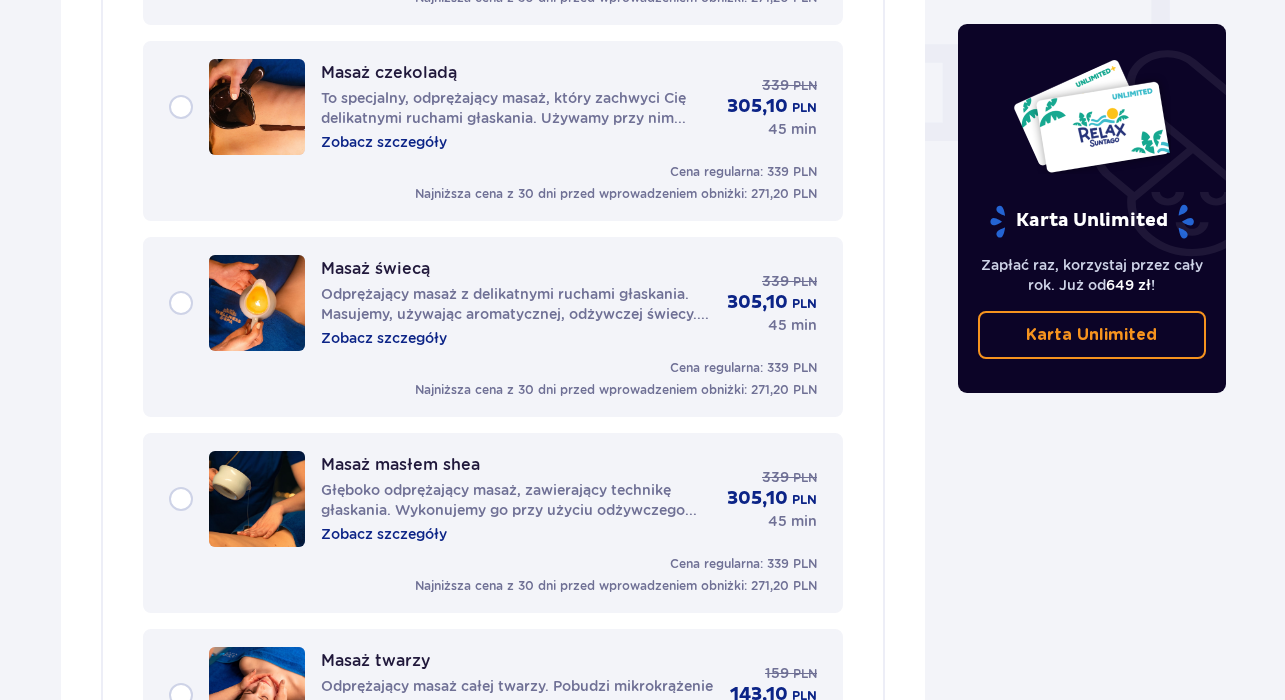scroll, scrollTop: 1606, scrollLeft: 0, axis: vertical 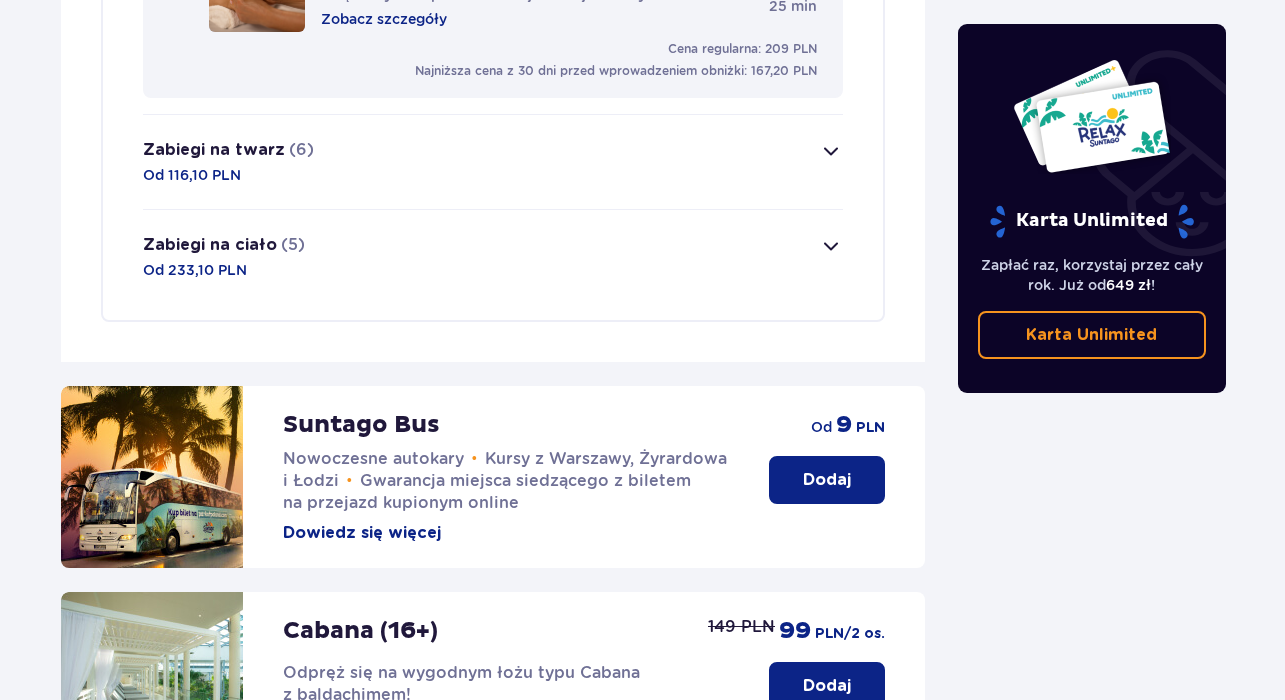 click at bounding box center [831, 151] 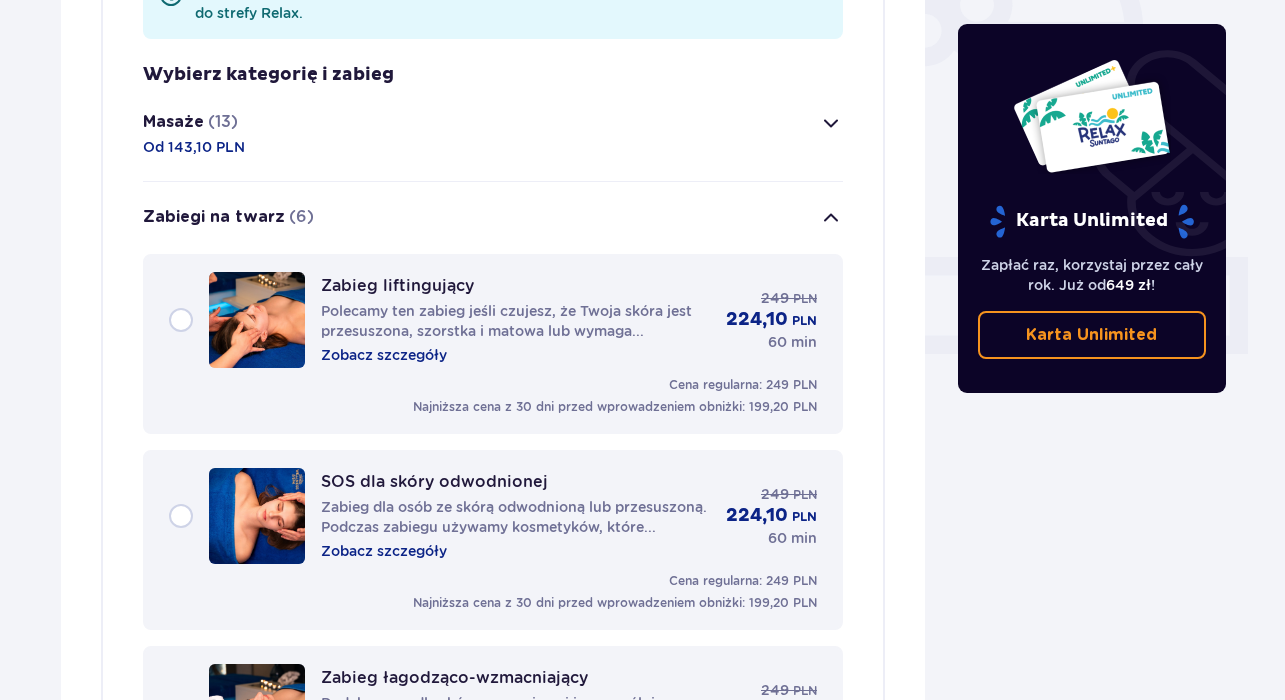 scroll, scrollTop: 573, scrollLeft: 0, axis: vertical 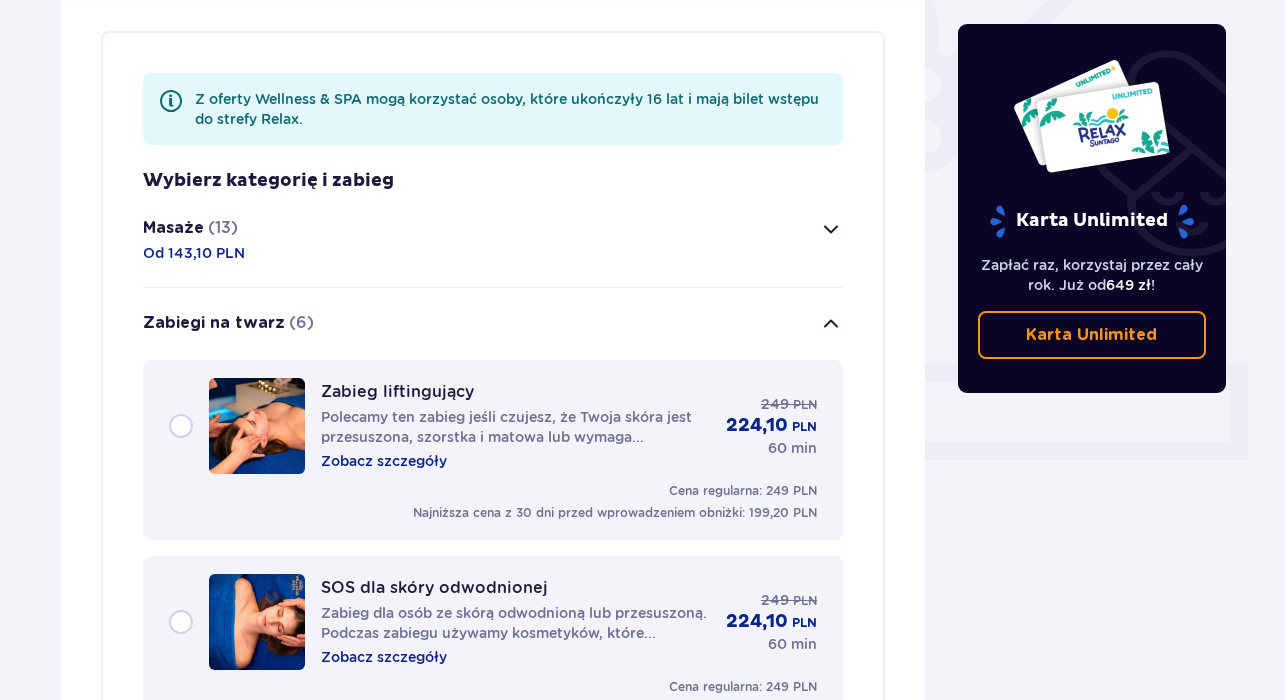 click at bounding box center (831, 229) 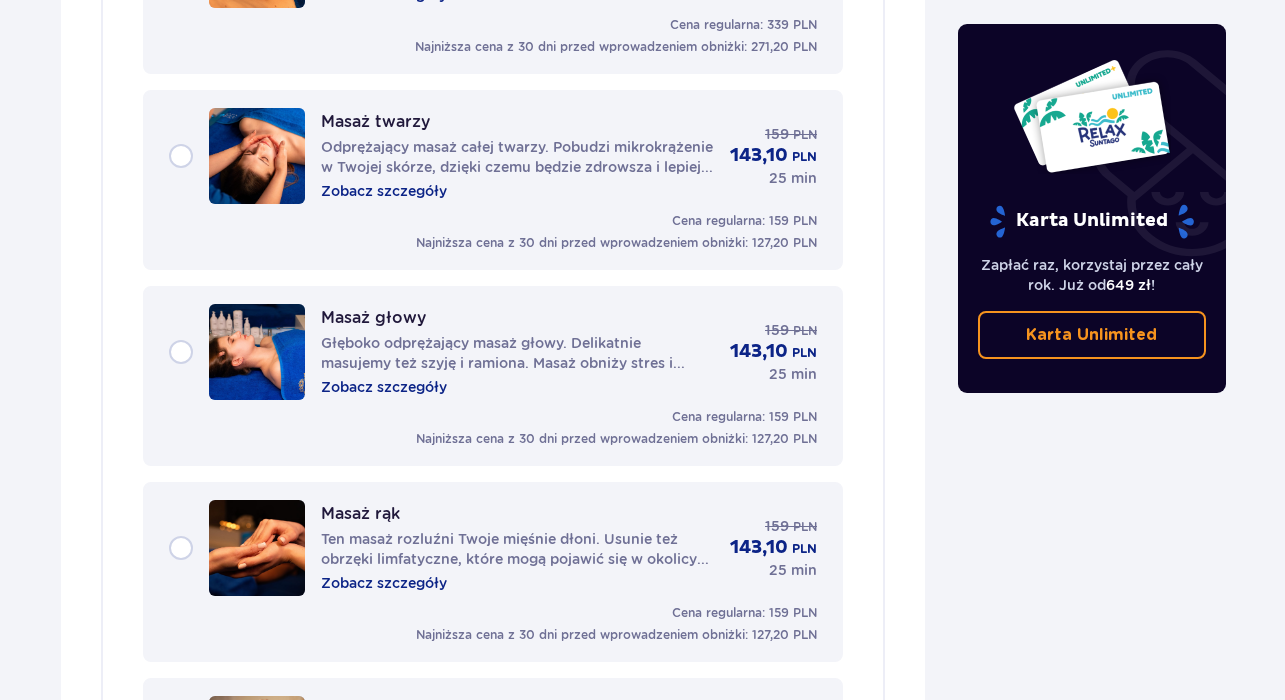 scroll, scrollTop: 3066, scrollLeft: 0, axis: vertical 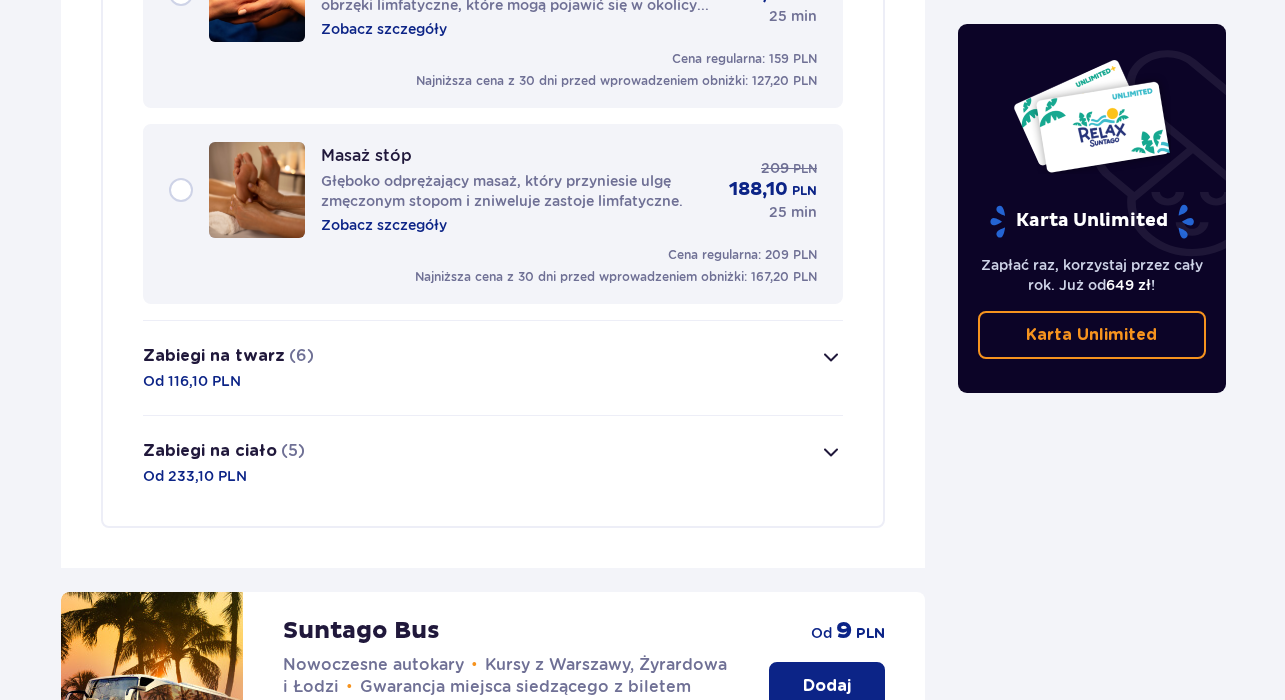 click at bounding box center [831, 452] 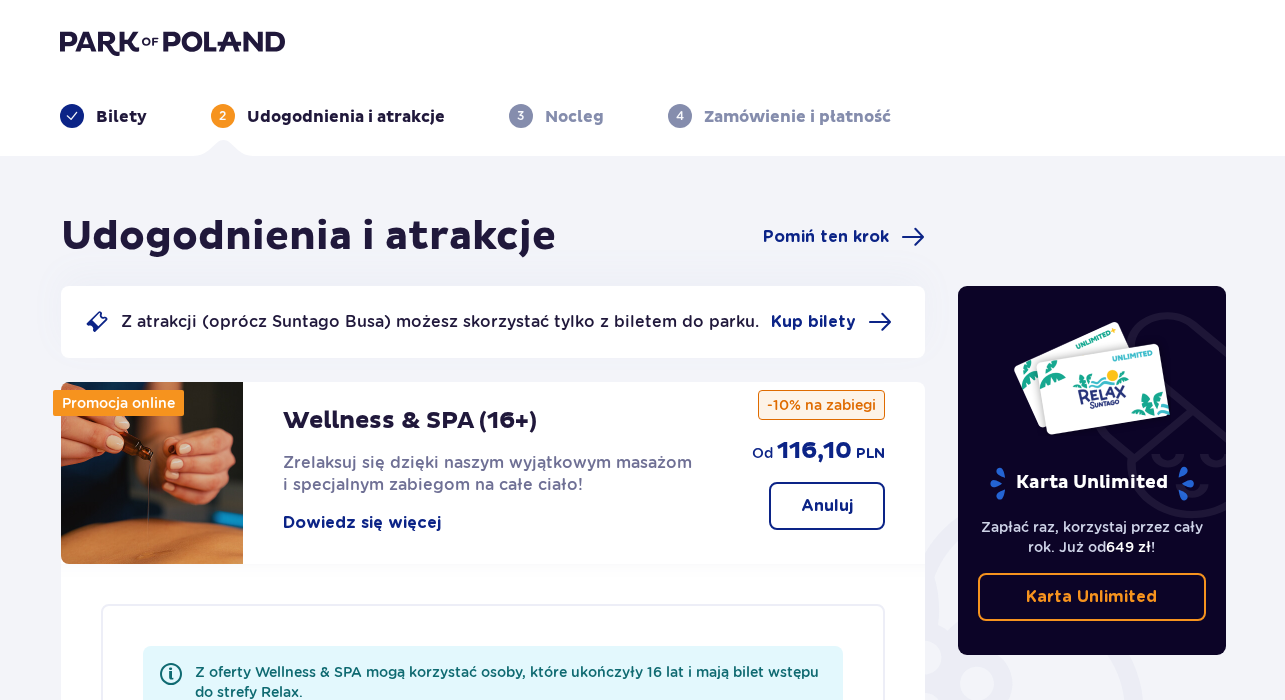 scroll, scrollTop: 0, scrollLeft: 0, axis: both 